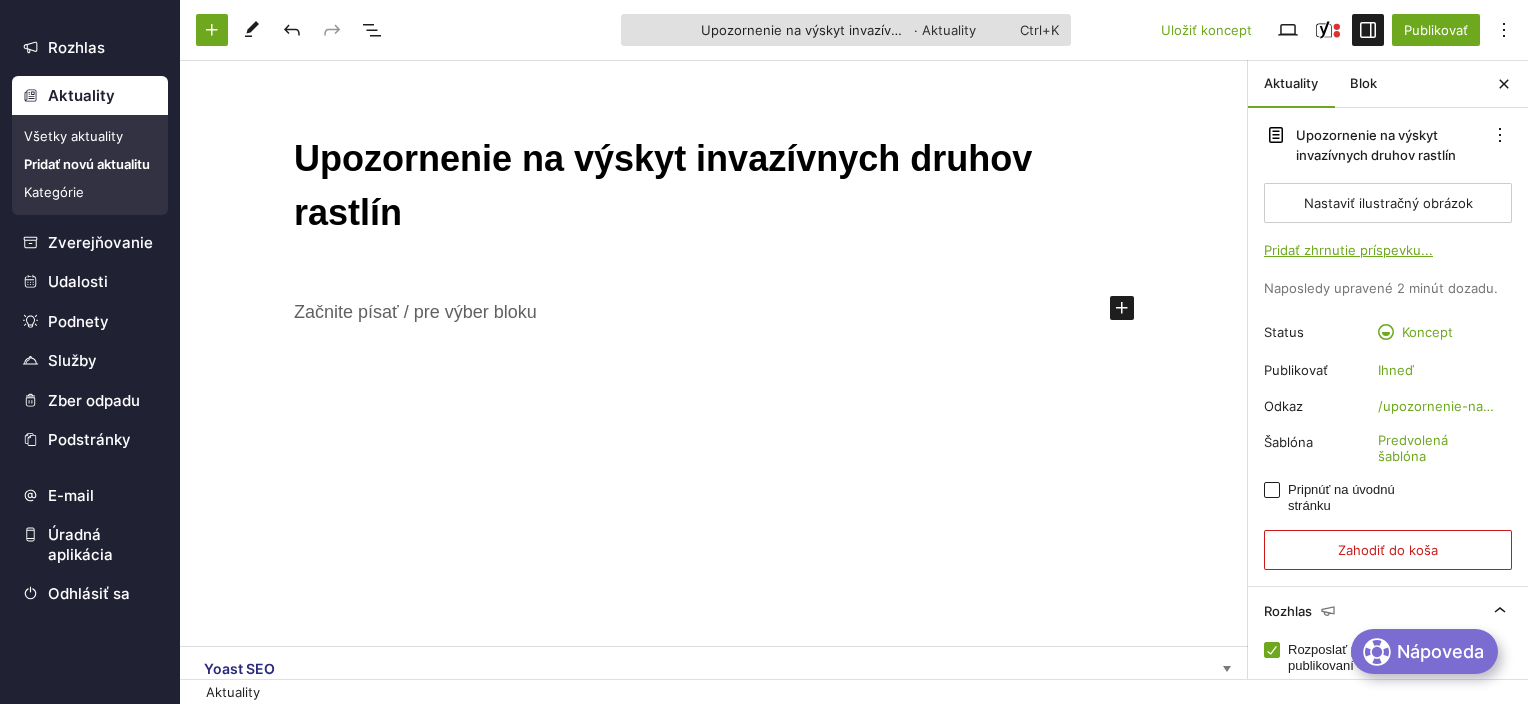 scroll, scrollTop: 0, scrollLeft: 0, axis: both 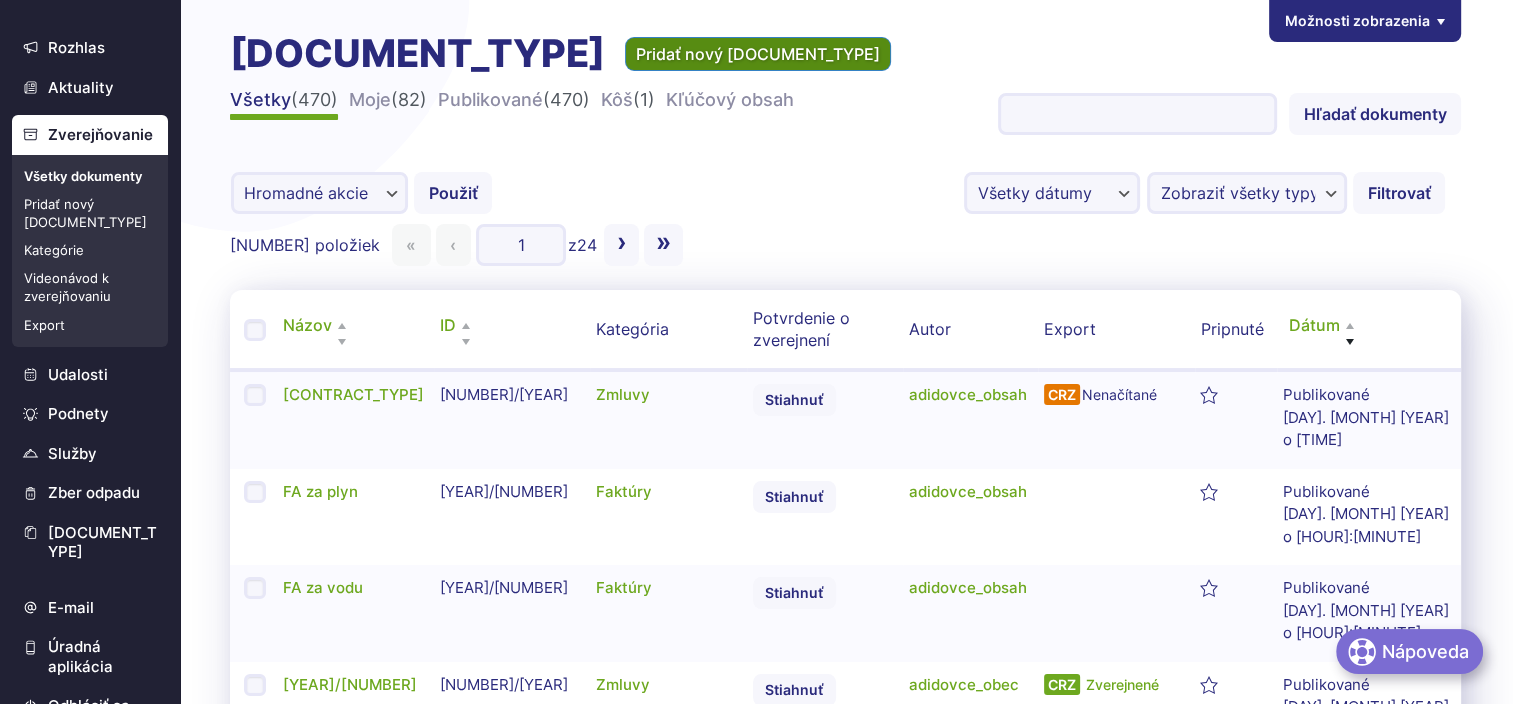 click on "Pridať nový [DOCUMENT_TYPE]" at bounding box center [758, 54] 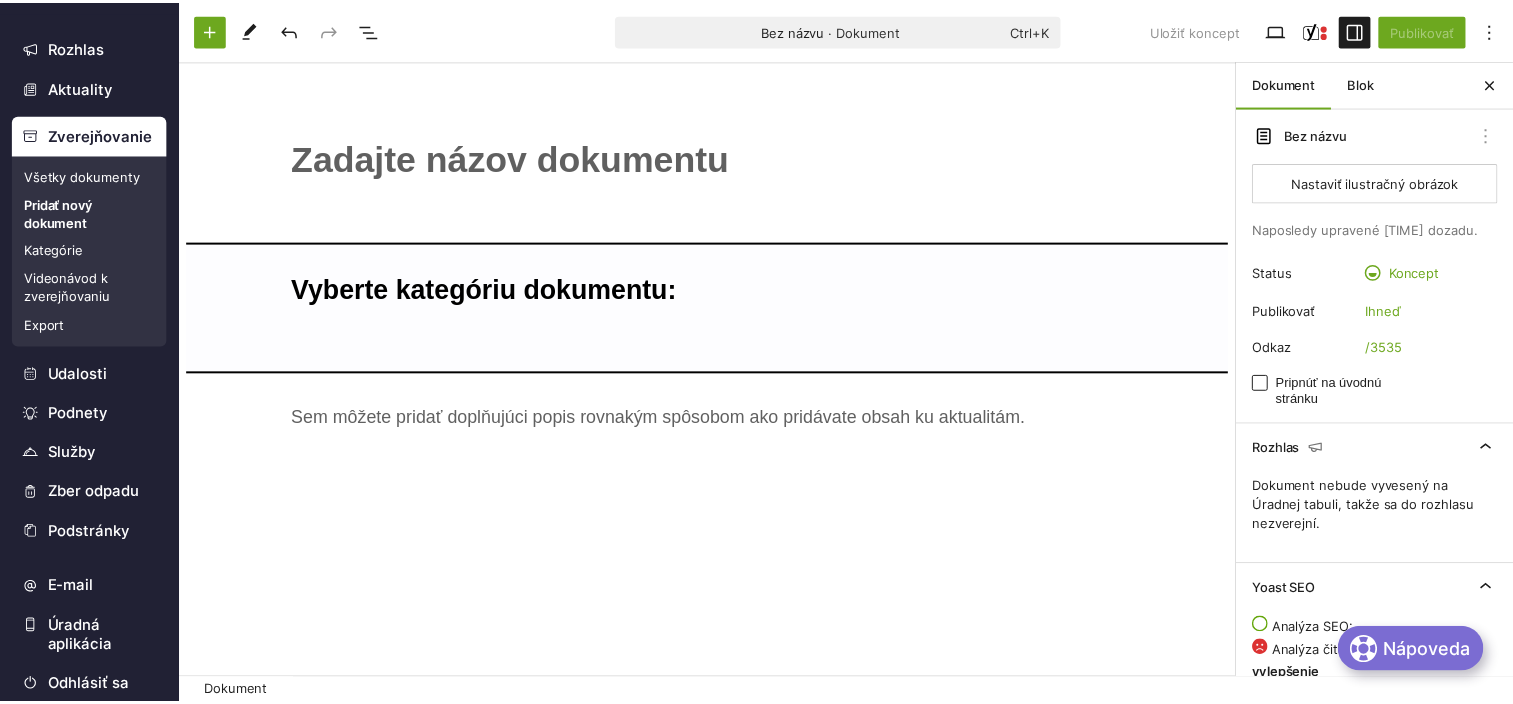 scroll, scrollTop: 0, scrollLeft: 0, axis: both 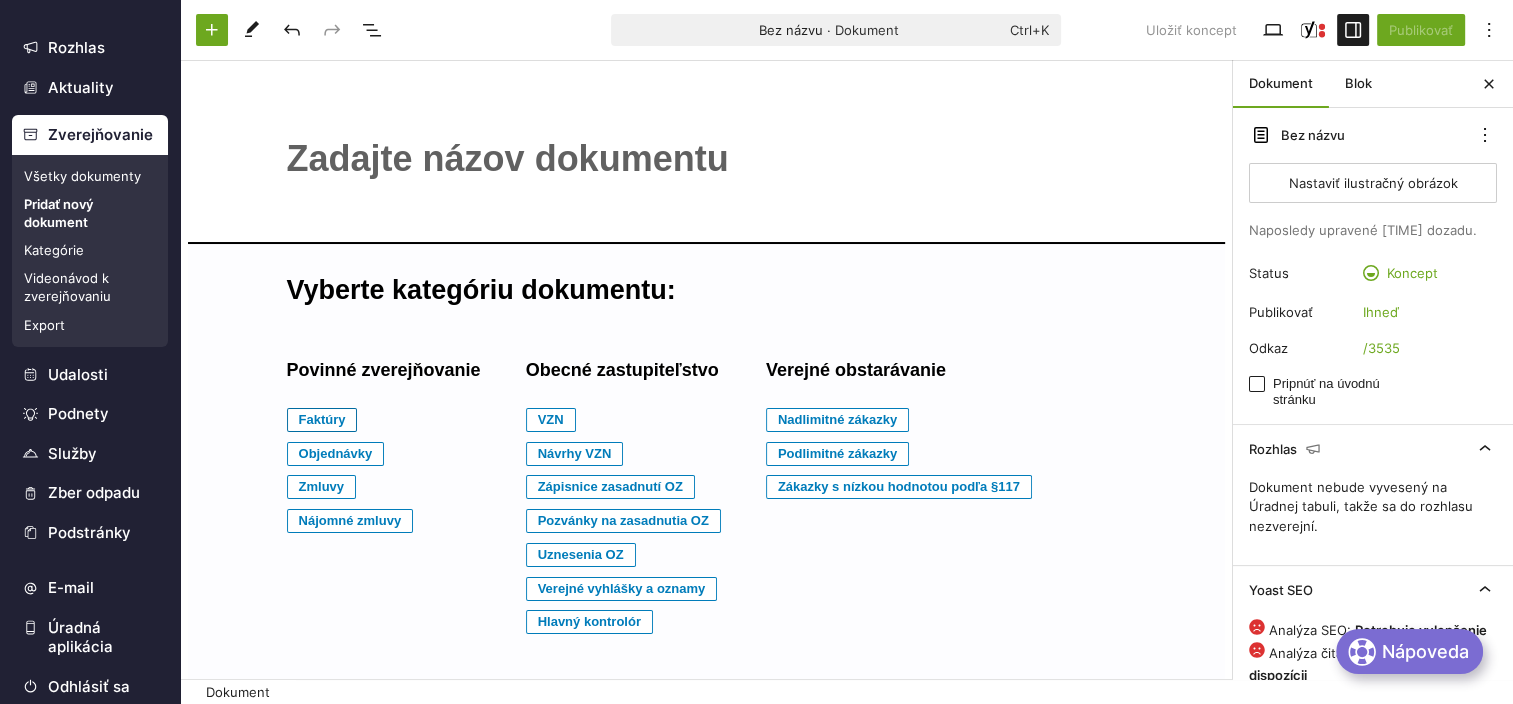 click on "Faktúry" at bounding box center [322, 420] 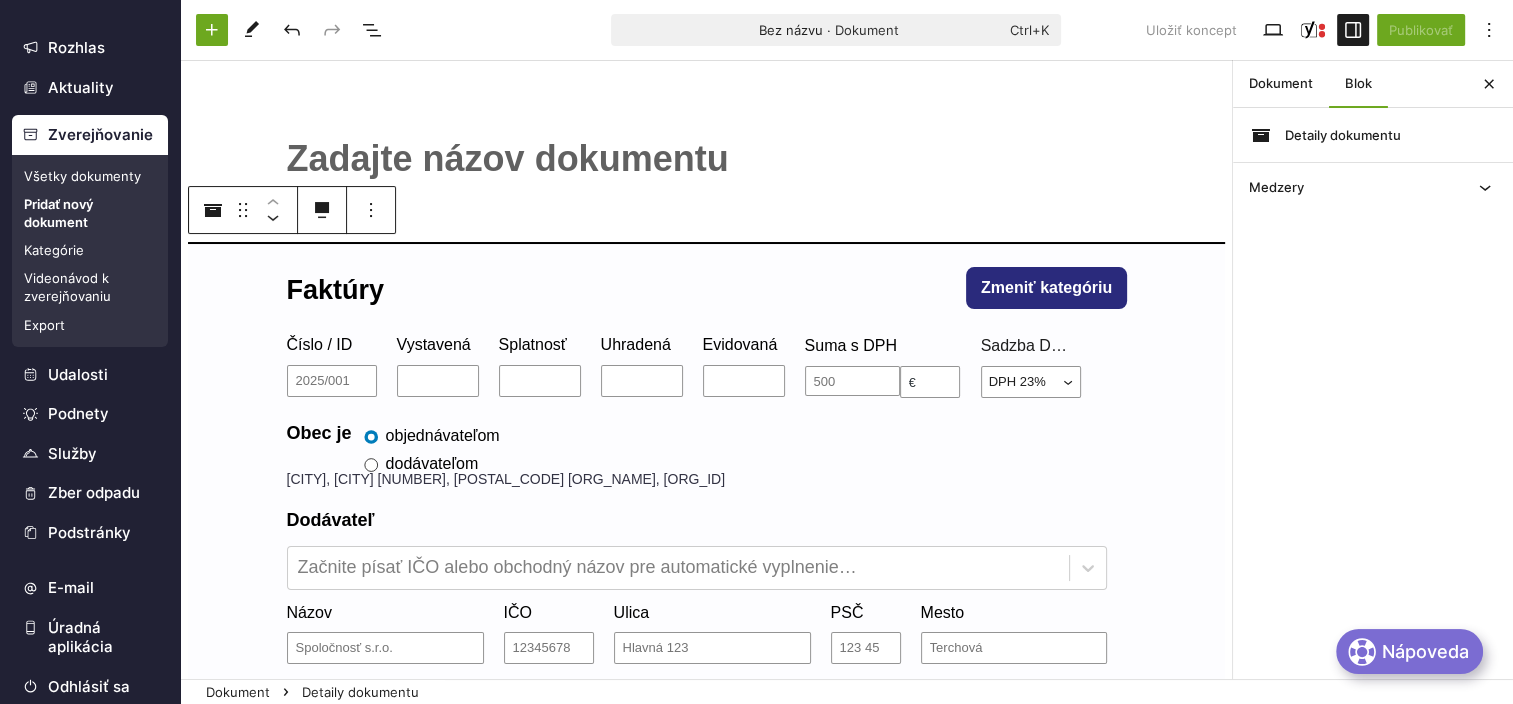 click on "﻿" at bounding box center [707, 159] 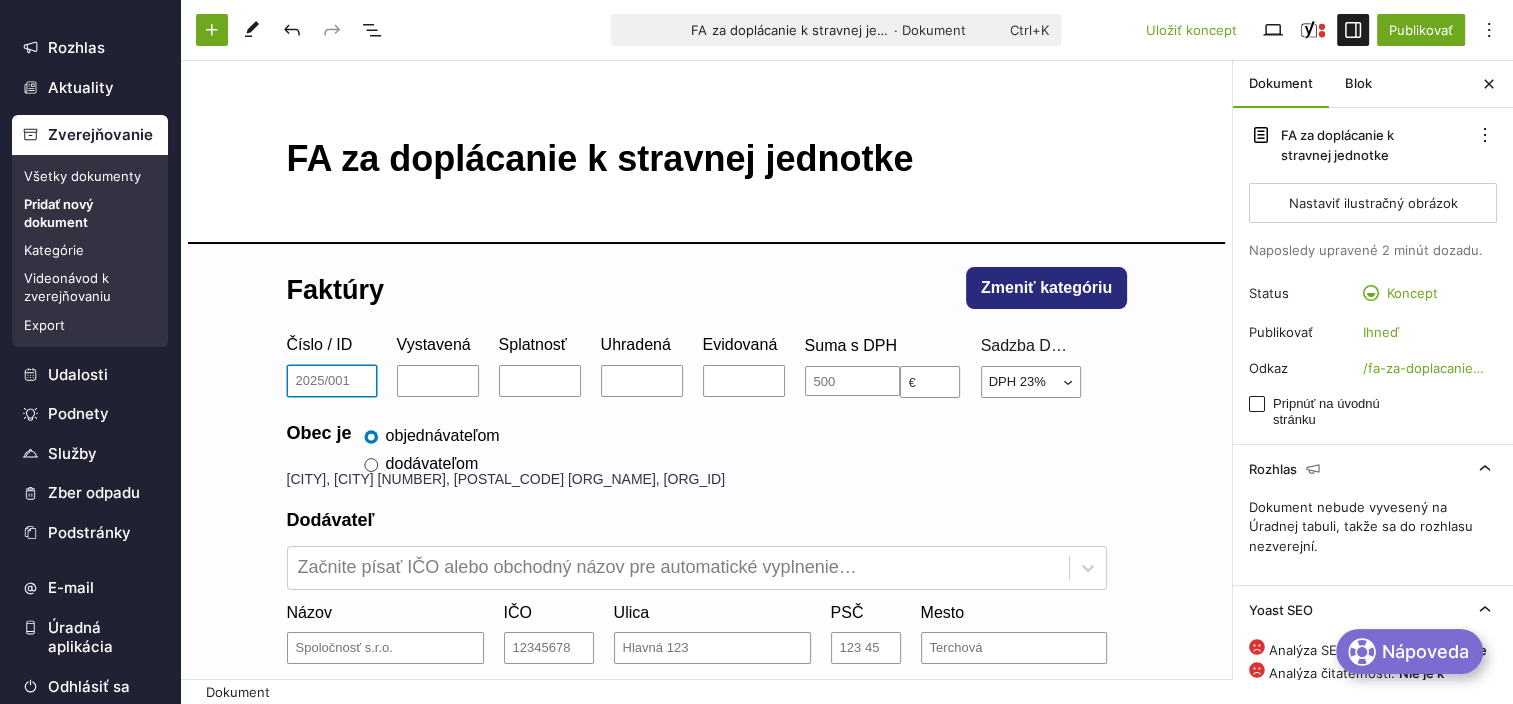 click on "Číslo / ID" at bounding box center [332, 381] 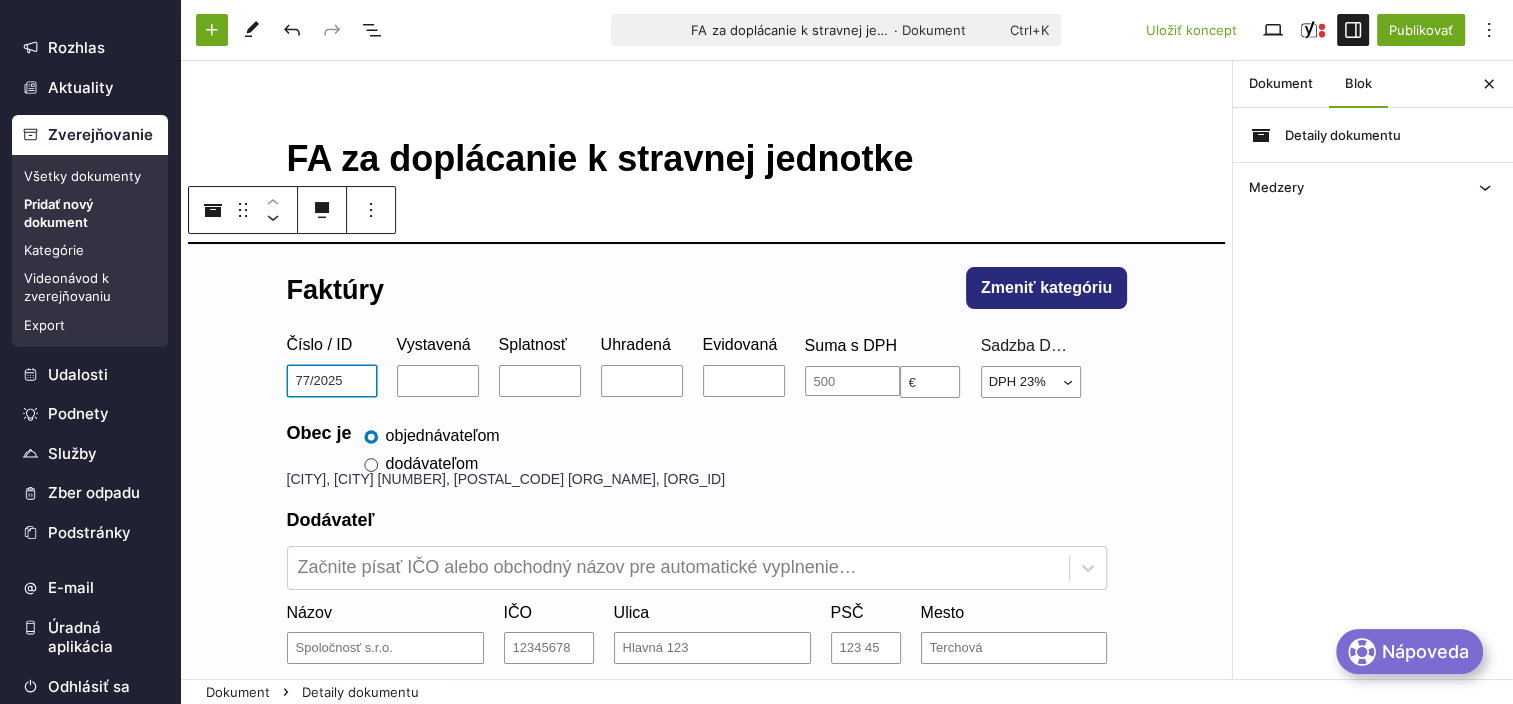 drag, startPoint x: 308, startPoint y: 384, endPoint x: 248, endPoint y: 404, distance: 63.245552 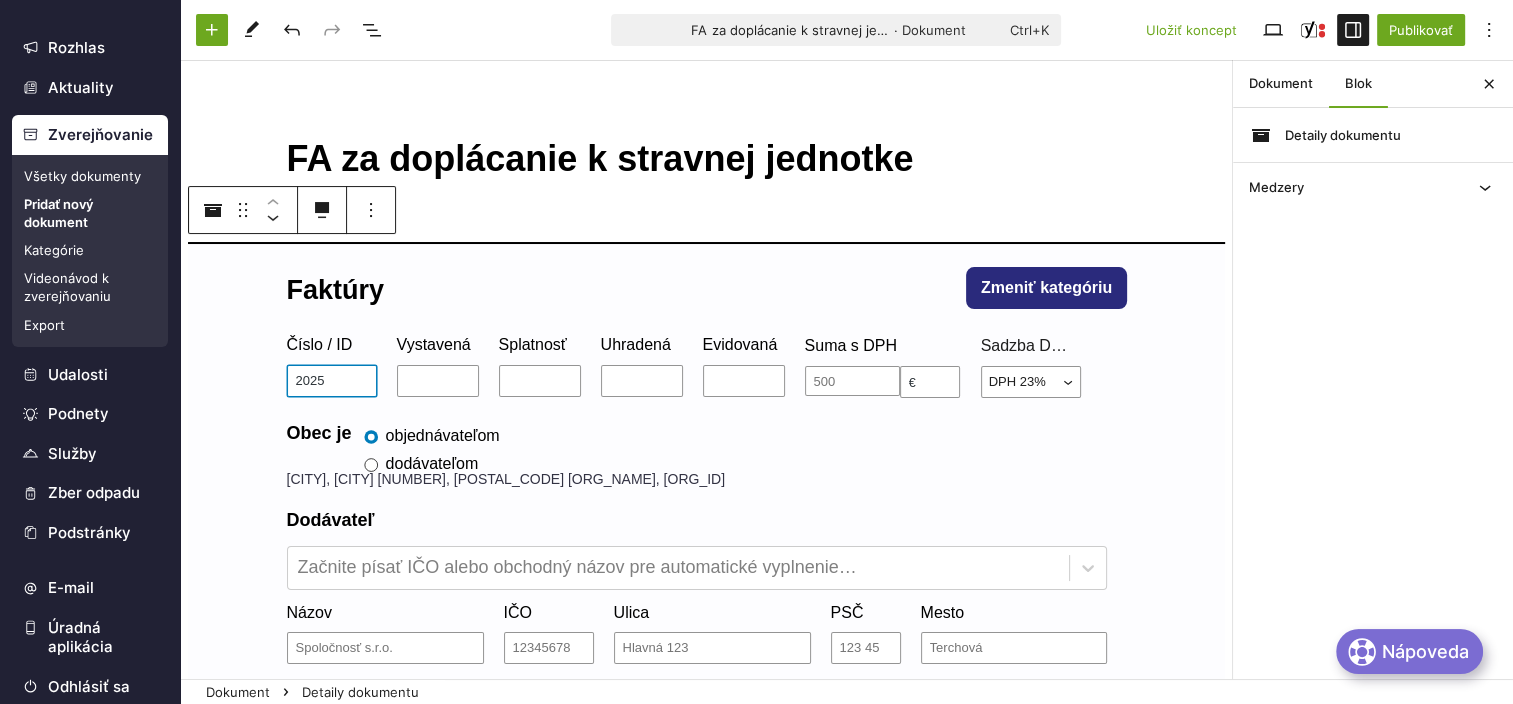 click on "2025" at bounding box center (332, 381) 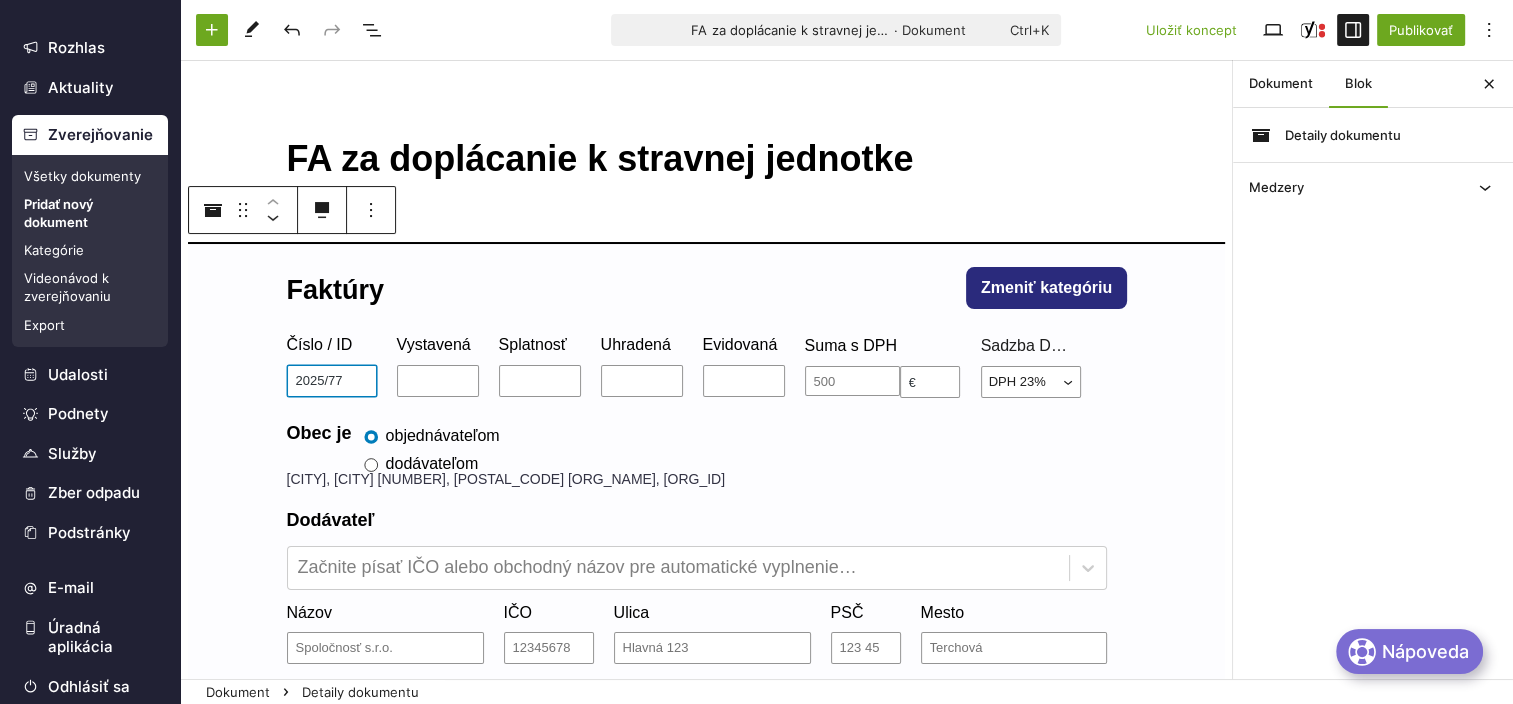 type on "2025/77" 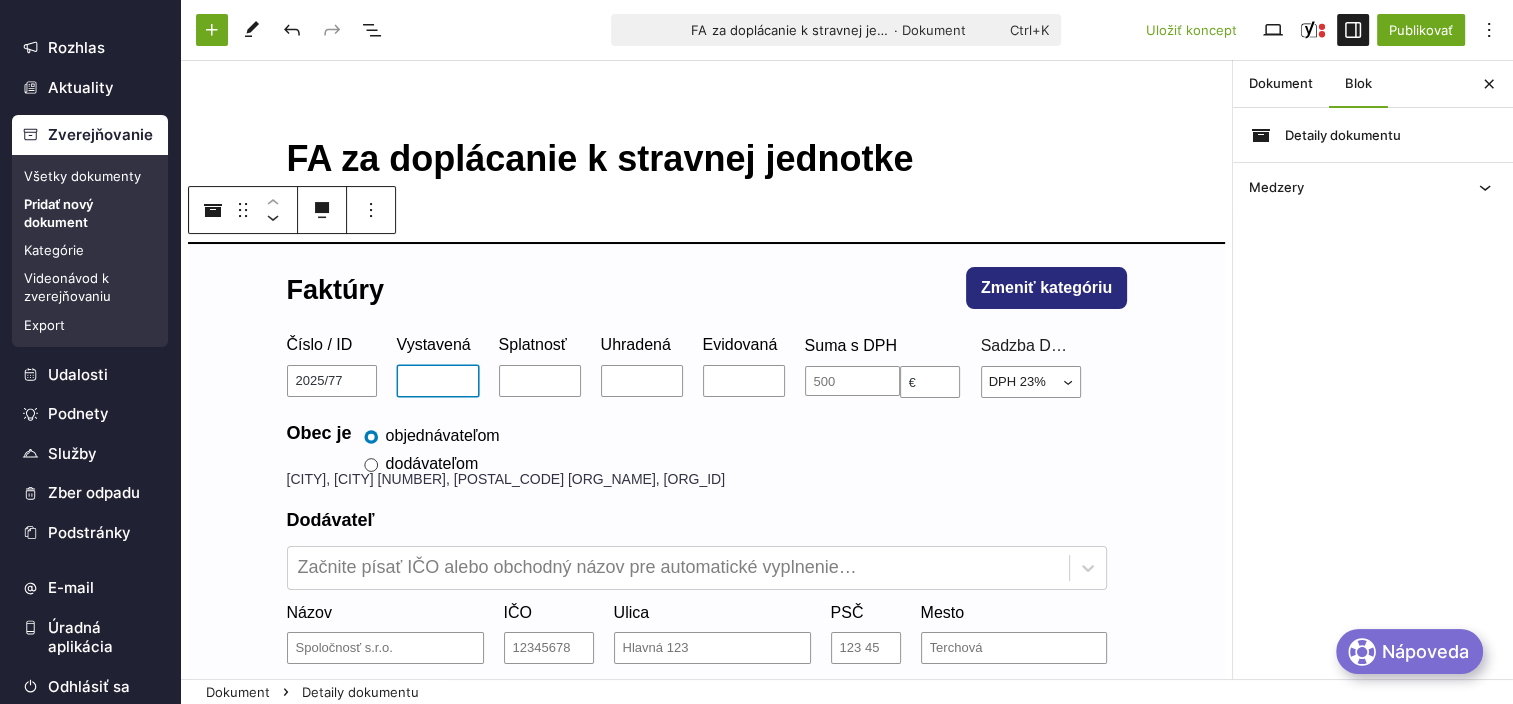 click on "Vystavená" at bounding box center (438, 381) 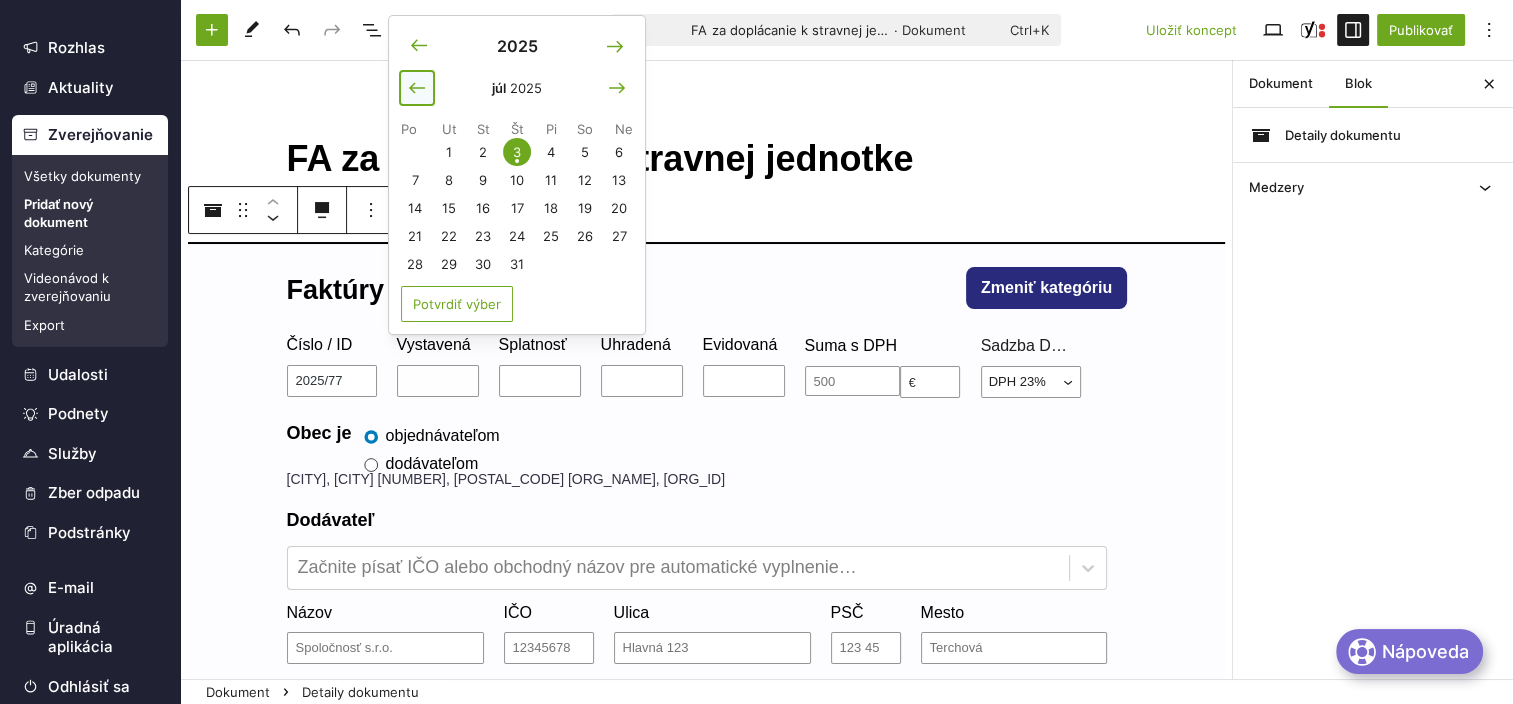 click at bounding box center (417, 88) 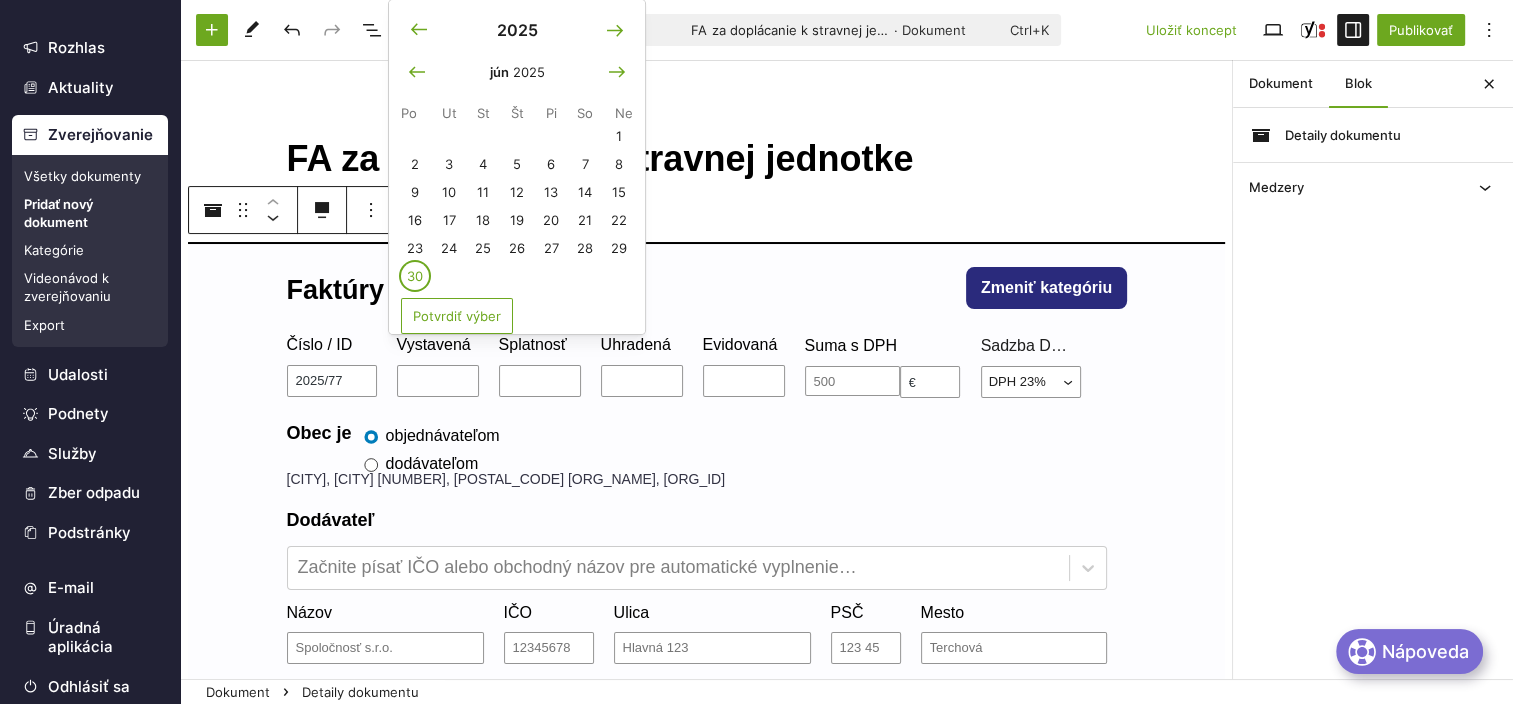 click on "30" at bounding box center [415, 276] 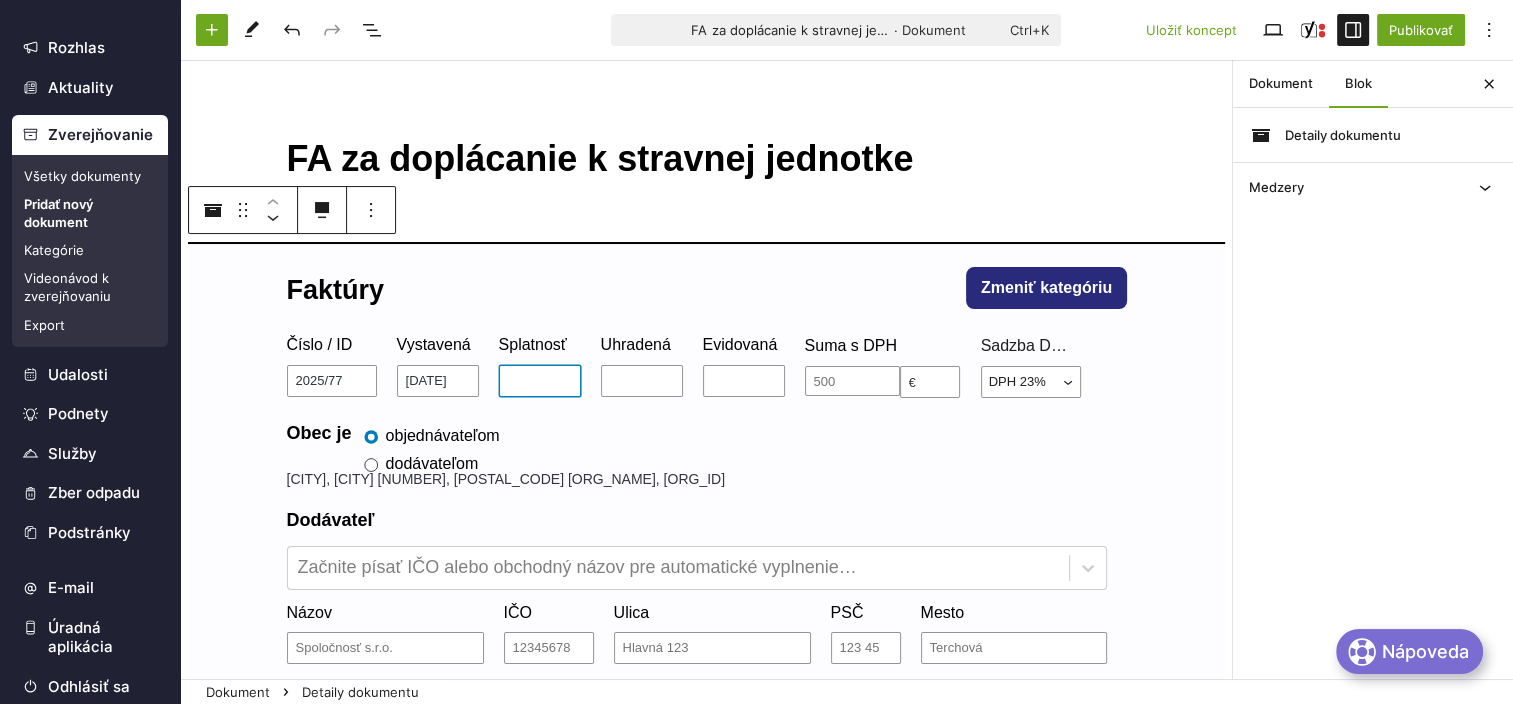 click on "Splatnosť" at bounding box center [540, 381] 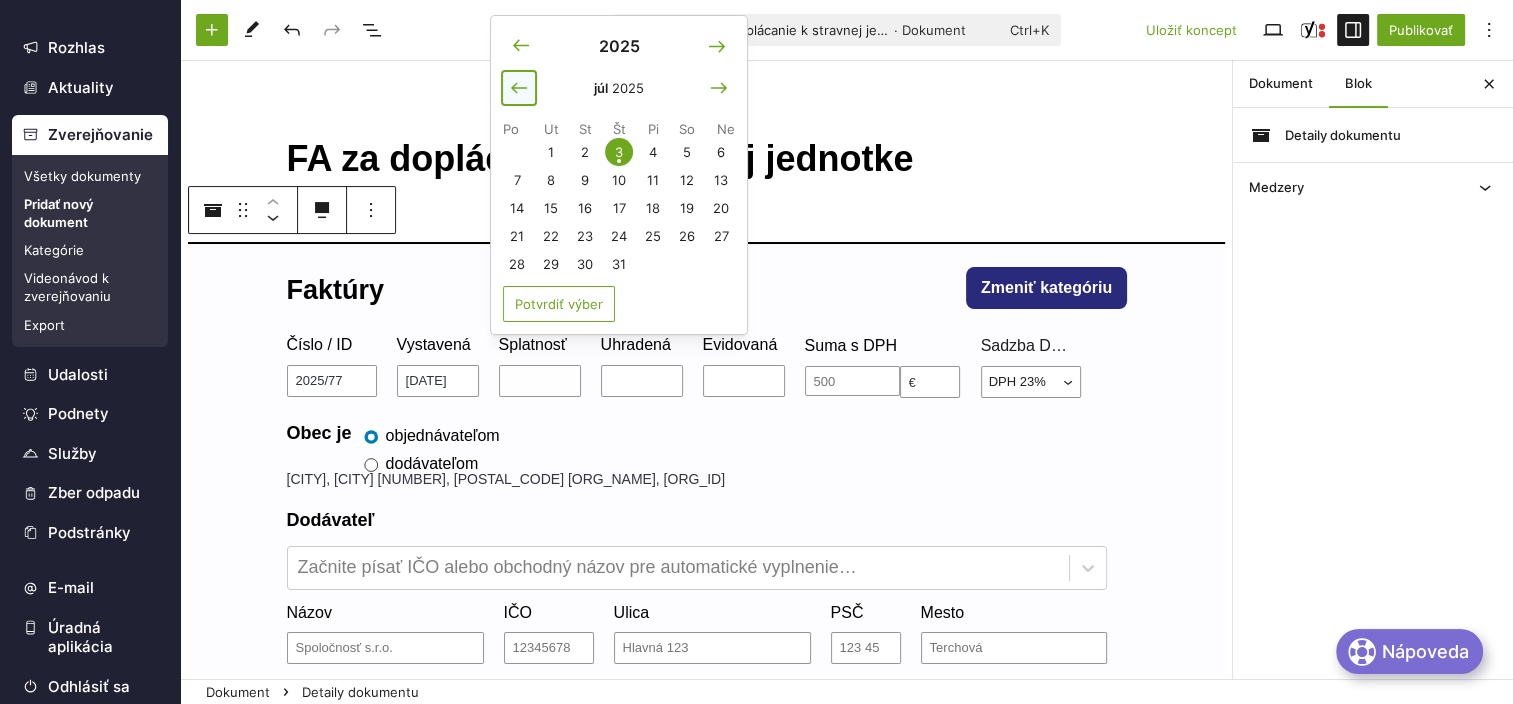 click at bounding box center (519, 88) 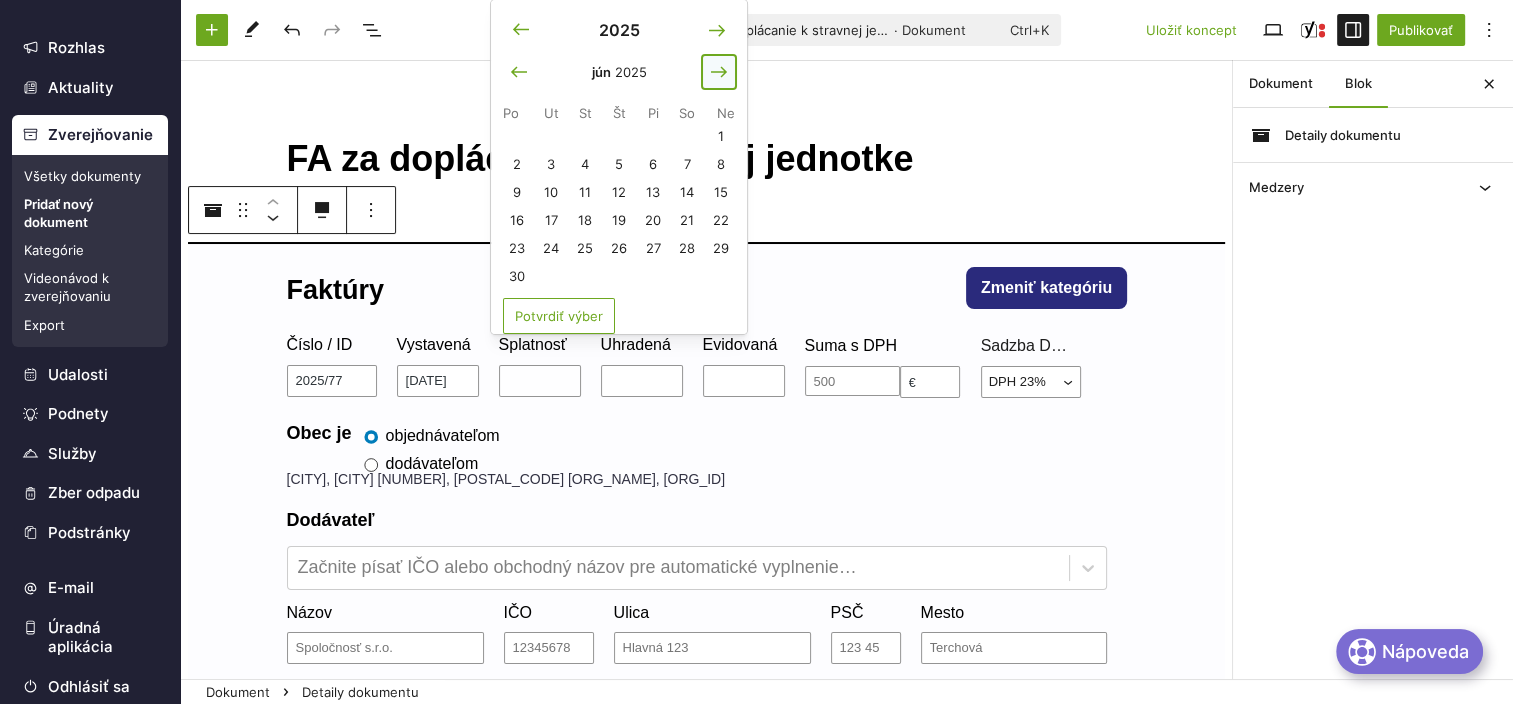 click at bounding box center [719, 72] 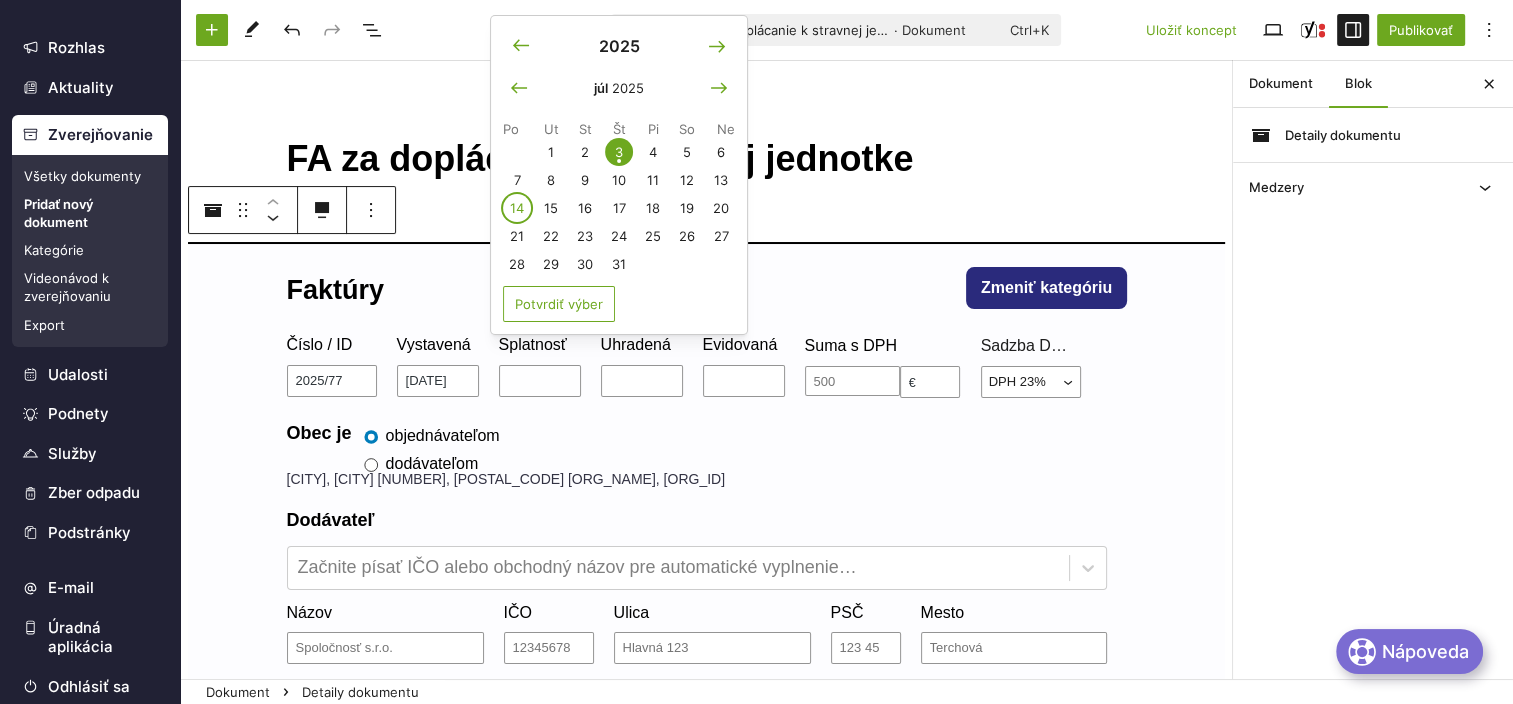 click on "14" at bounding box center (517, 208) 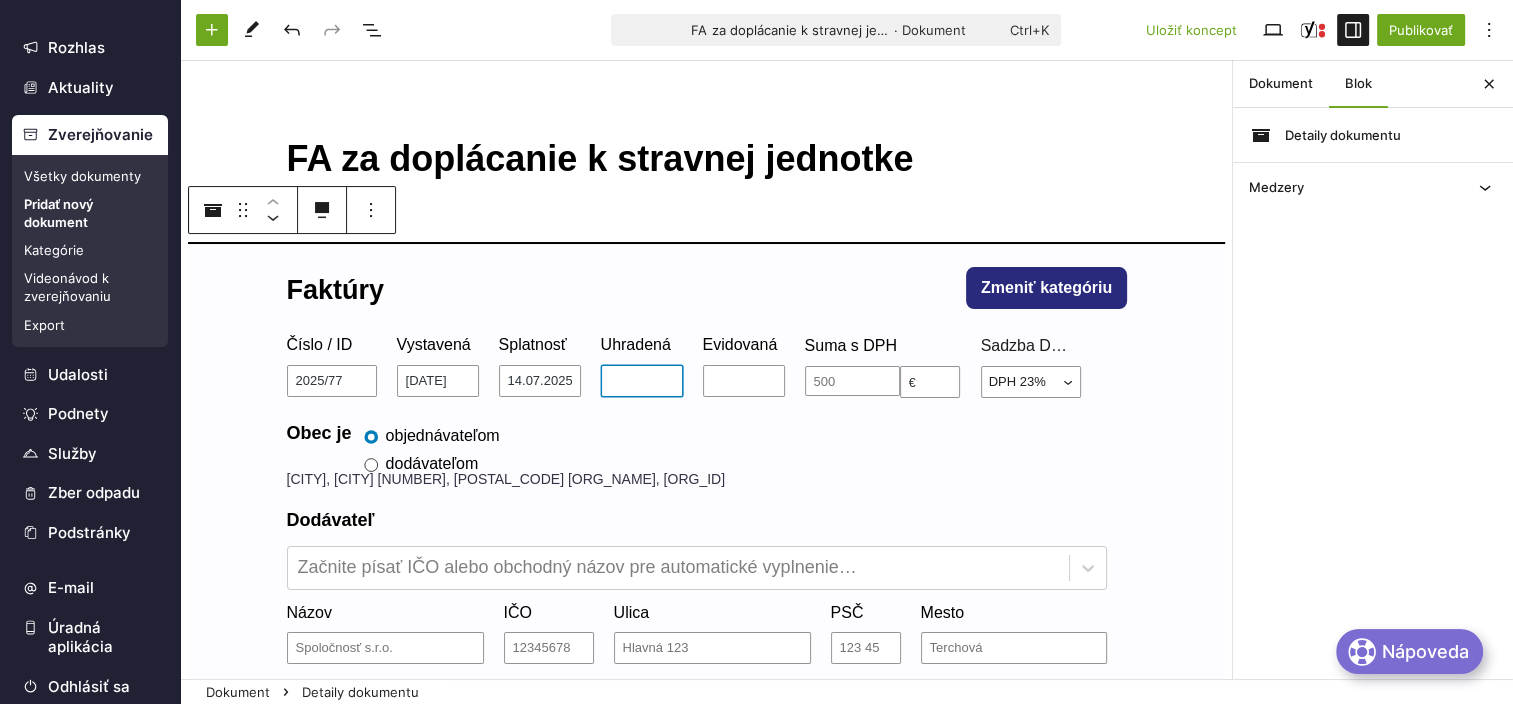 click on "Uhradená" at bounding box center [642, 381] 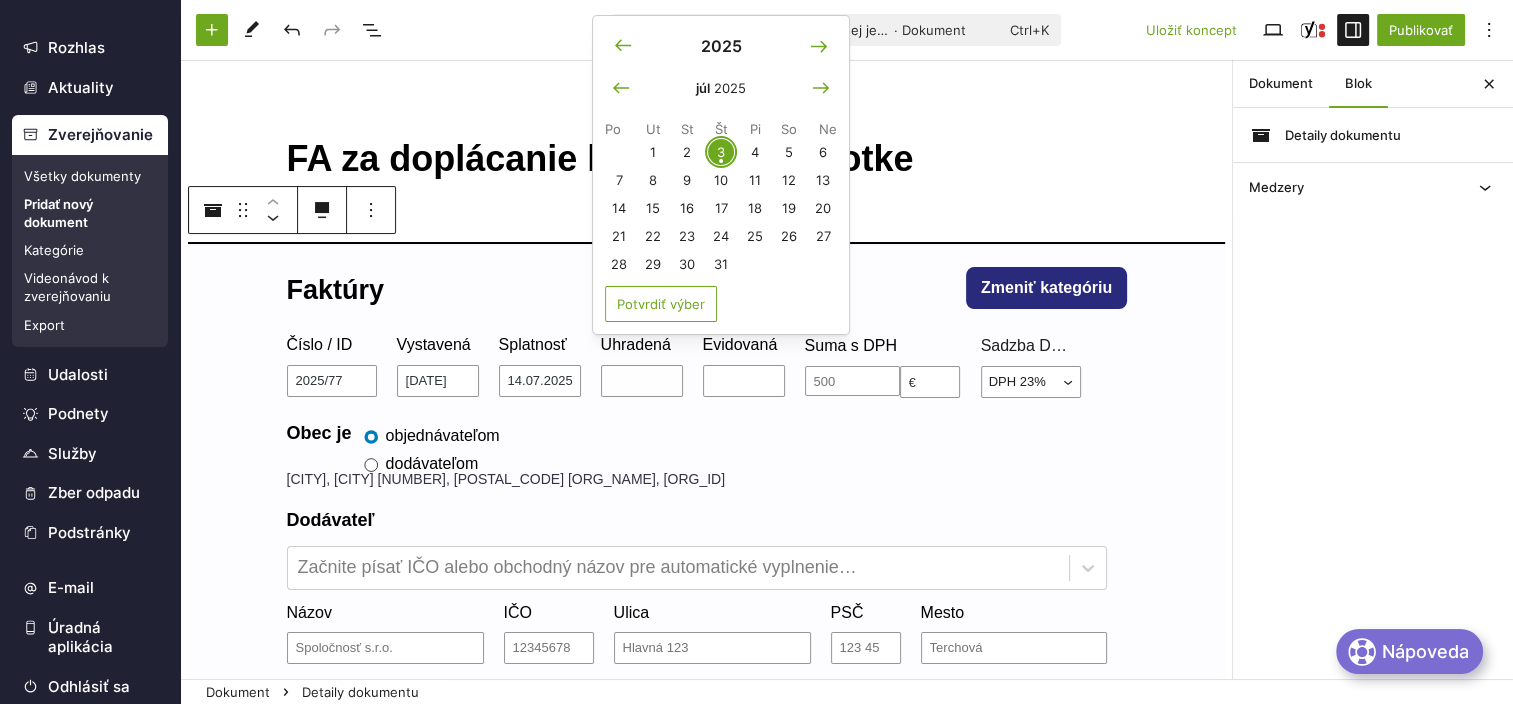 click on "[NUMBER]" at bounding box center (721, 152) 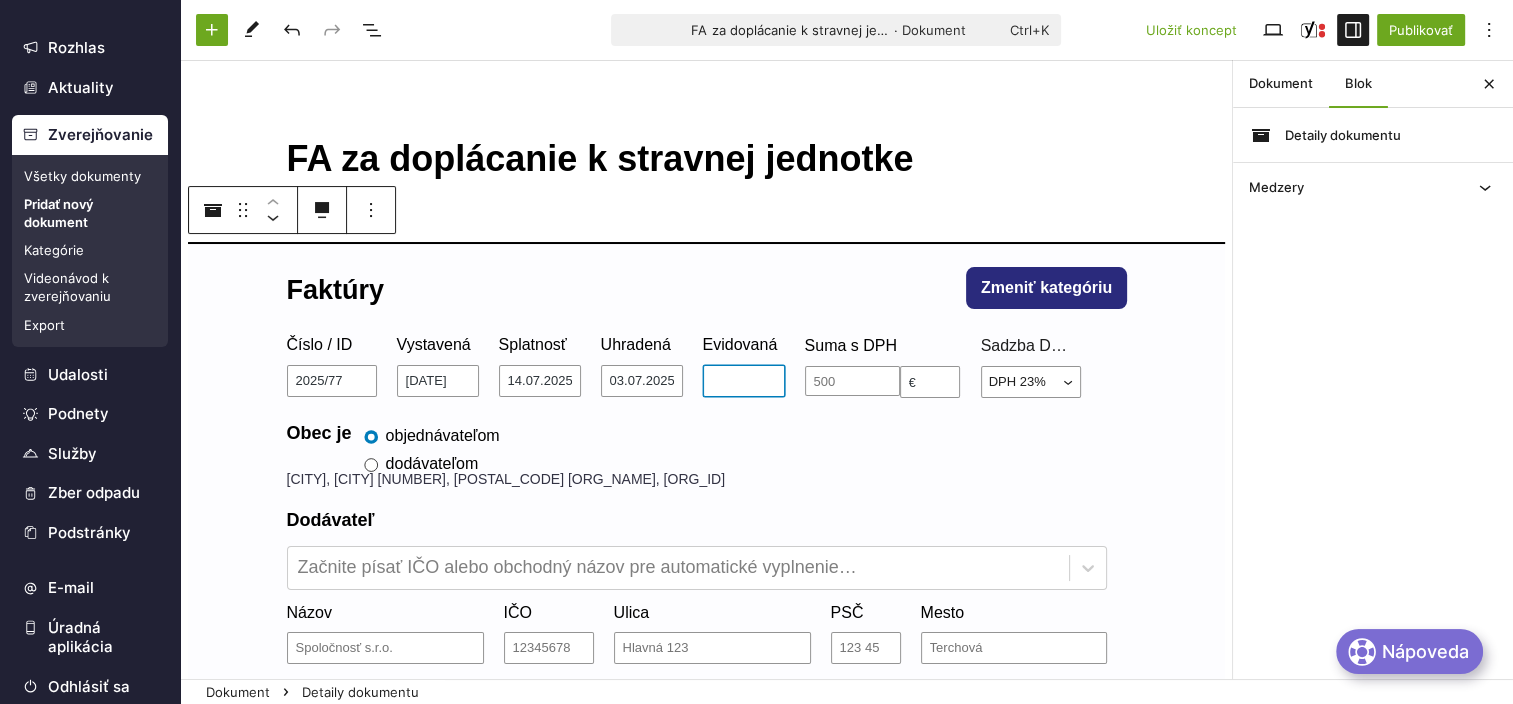 click on "Evidovaná" at bounding box center (744, 381) 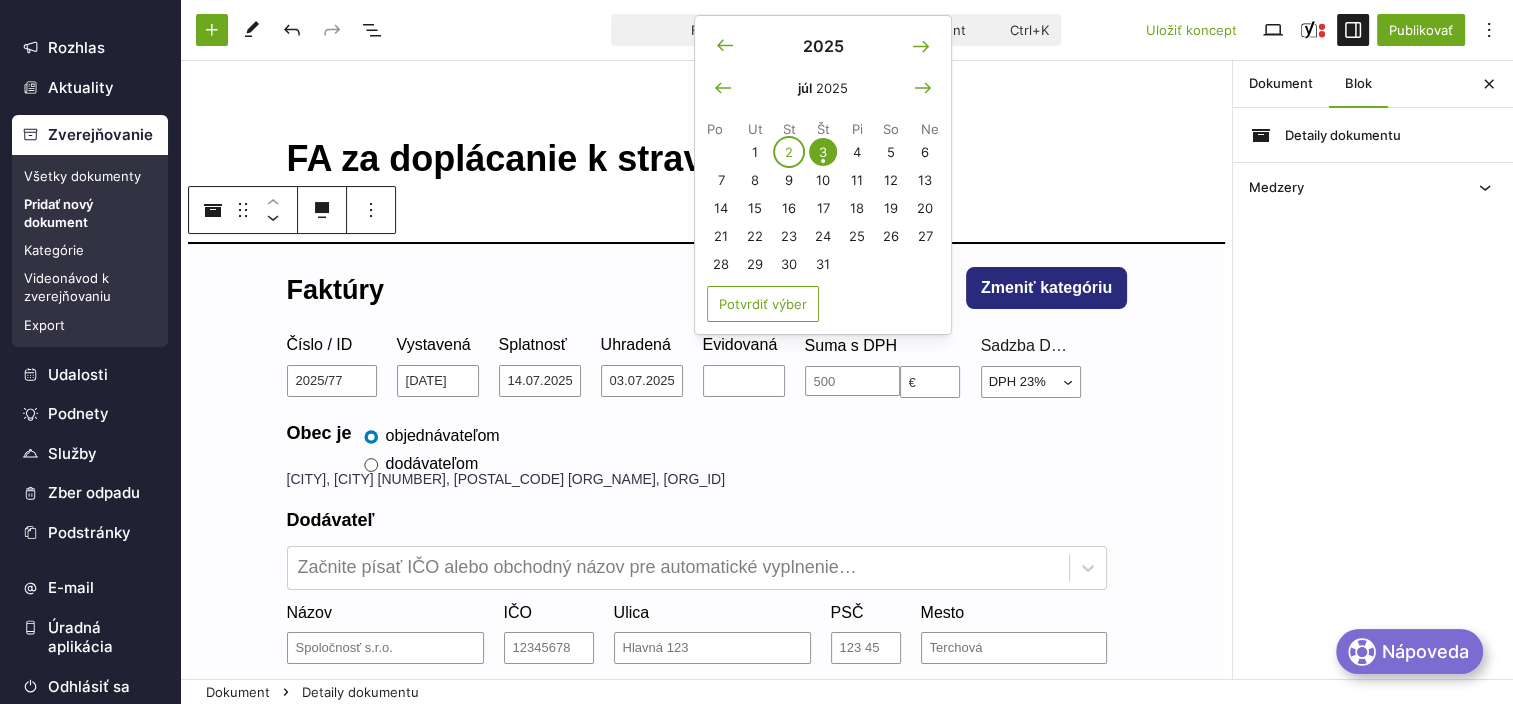 click on "[NUMBER]" at bounding box center (789, 152) 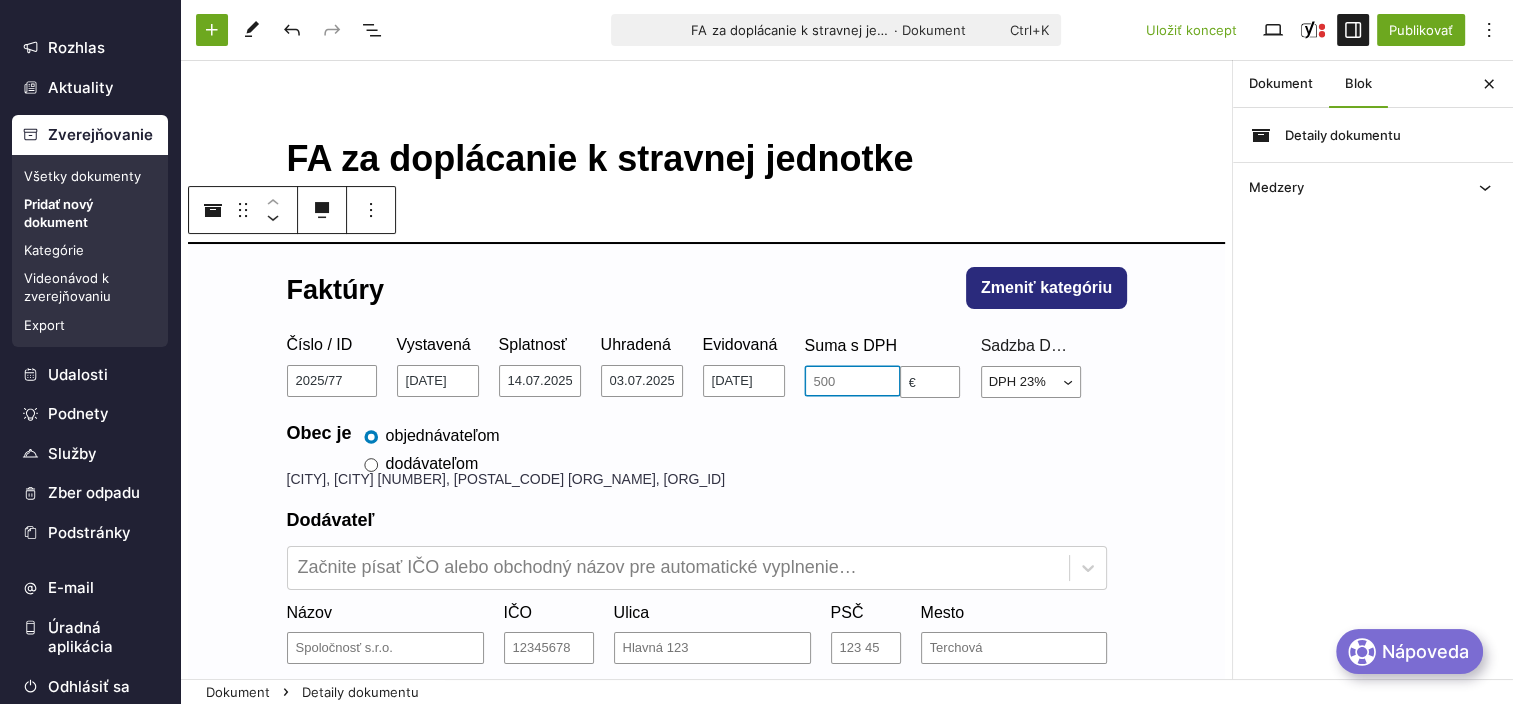 click at bounding box center [852, 381] 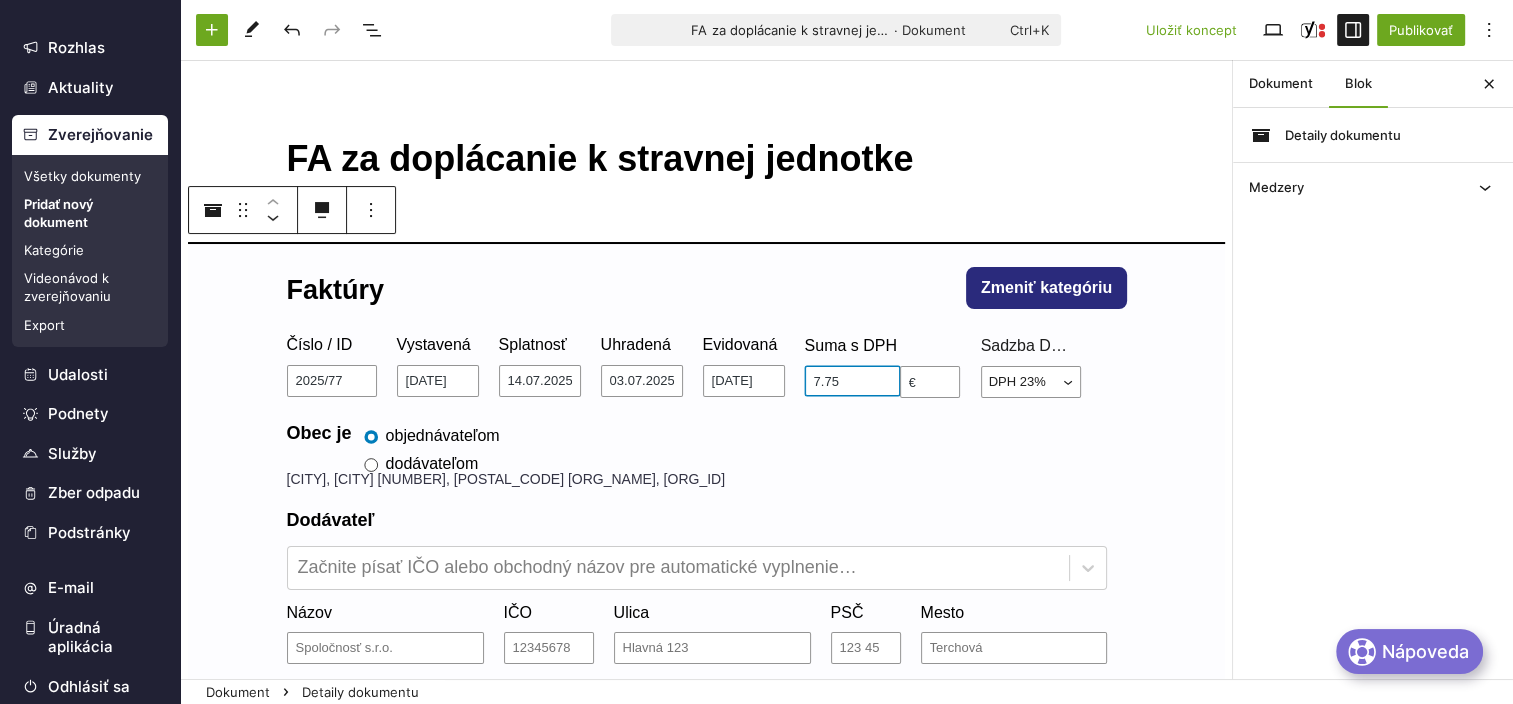 scroll, scrollTop: 100, scrollLeft: 0, axis: vertical 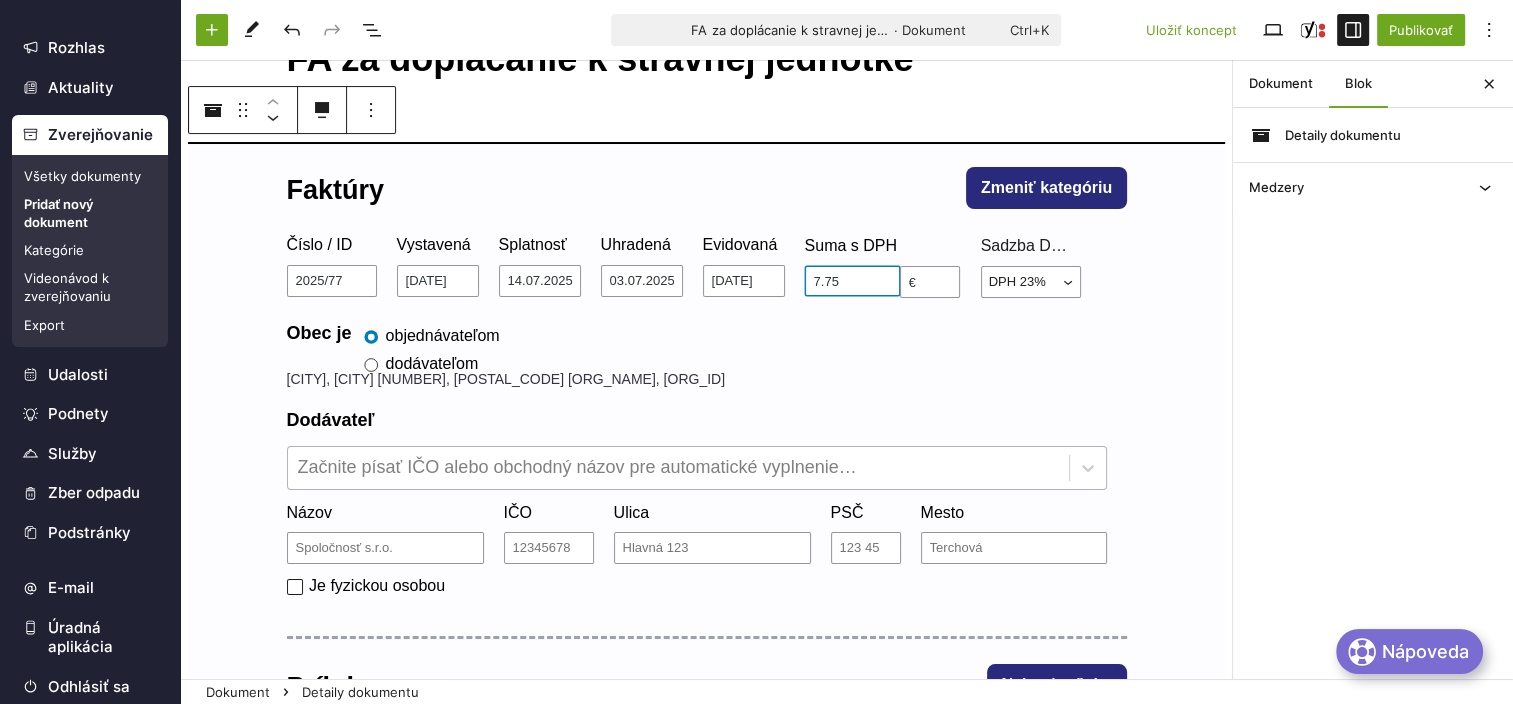 type on "7.75" 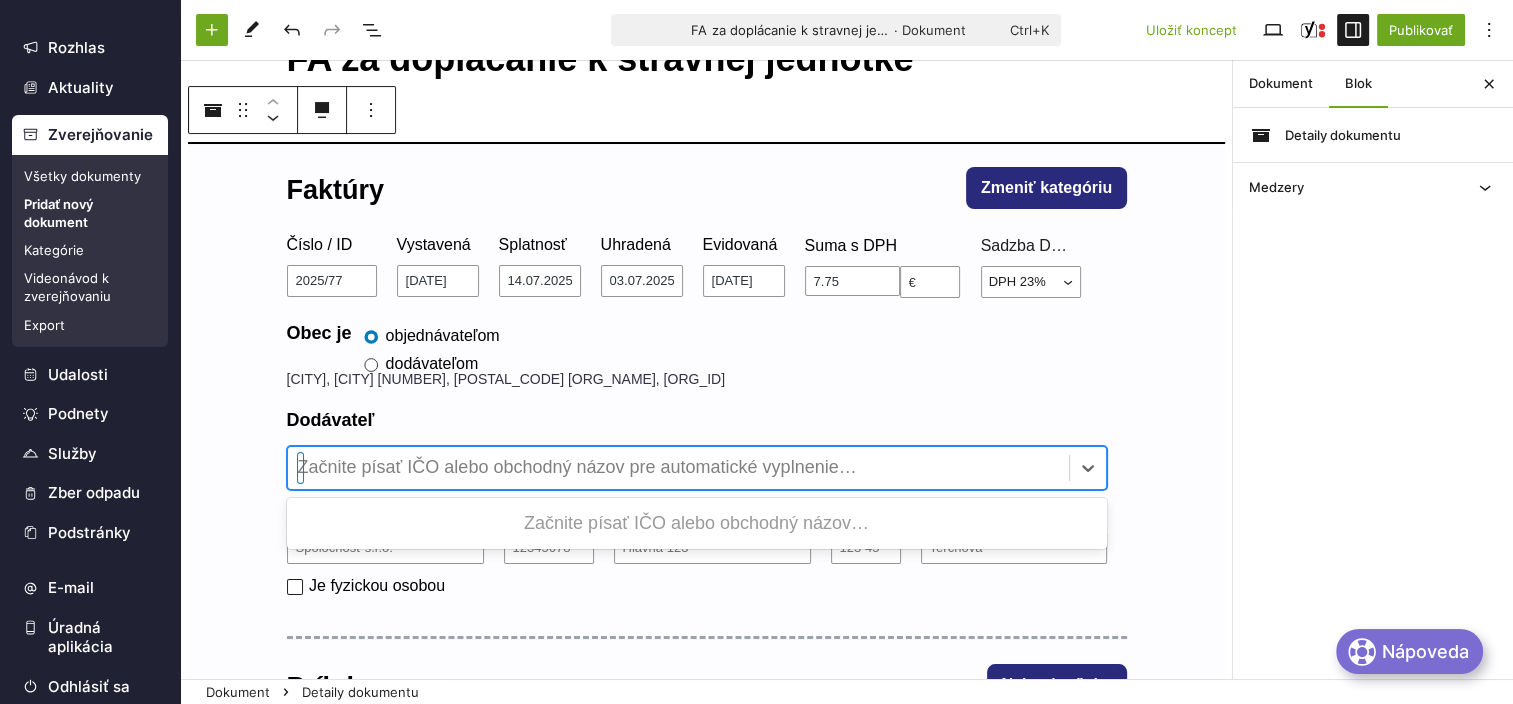 click at bounding box center (678, 468) 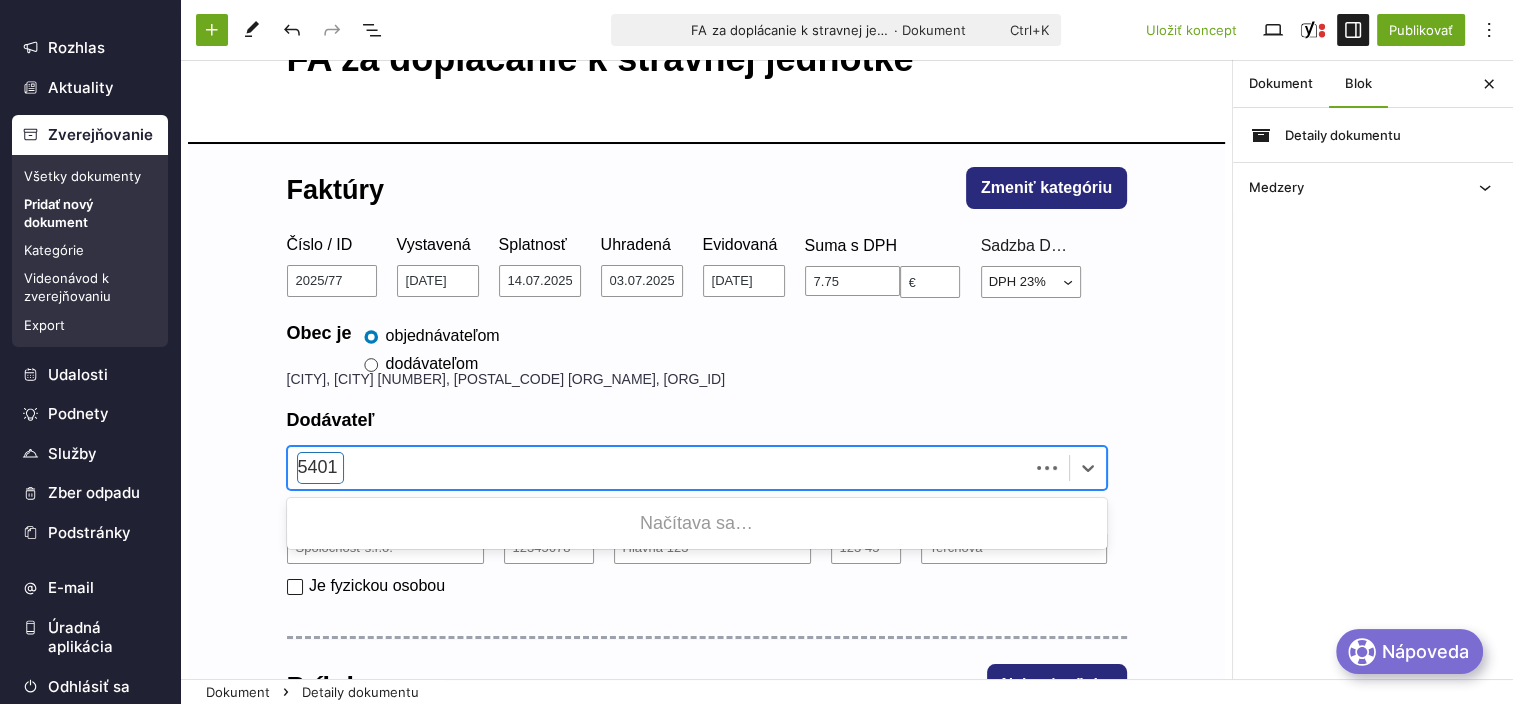 type on "54014" 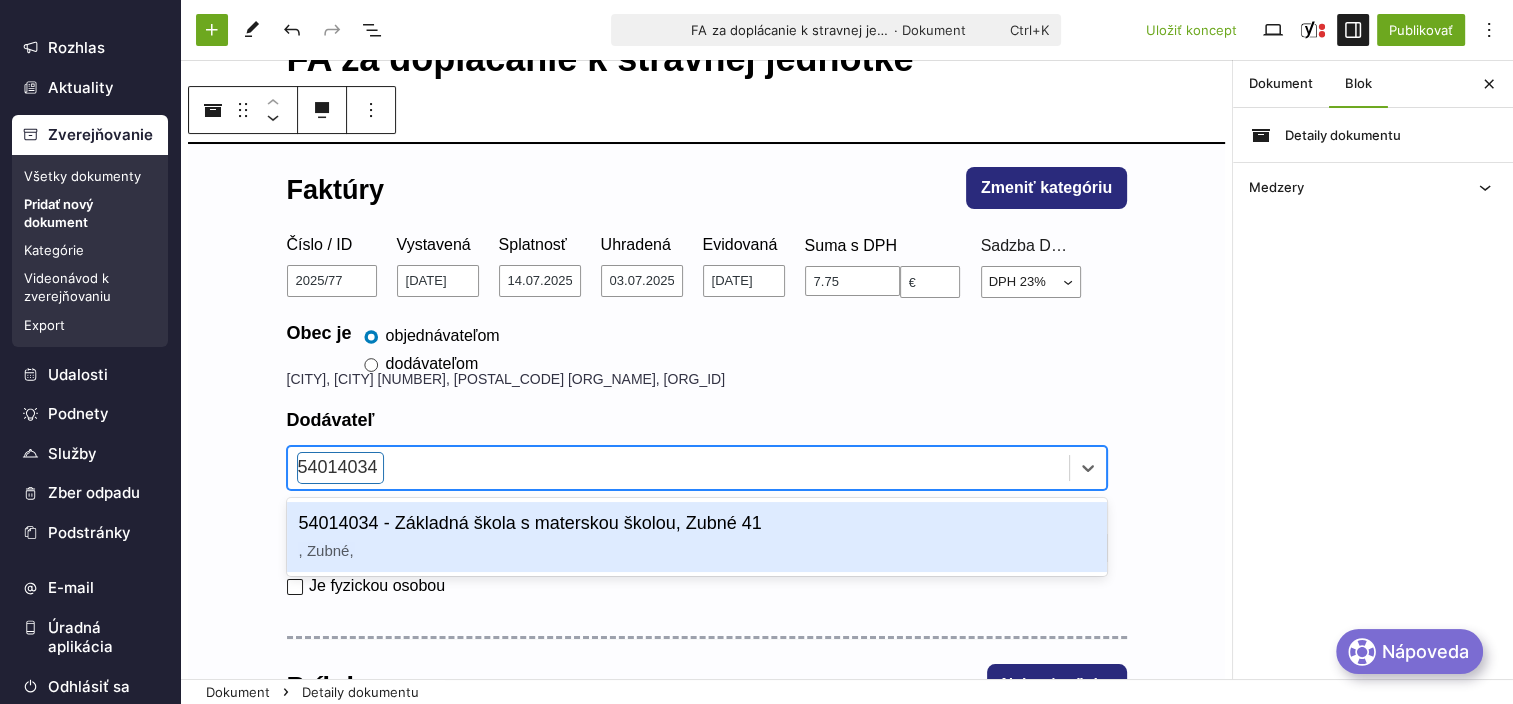 click on "54014034 - Základná škola s materskou školou, Zubné 41  , Zubné," at bounding box center (697, 537) 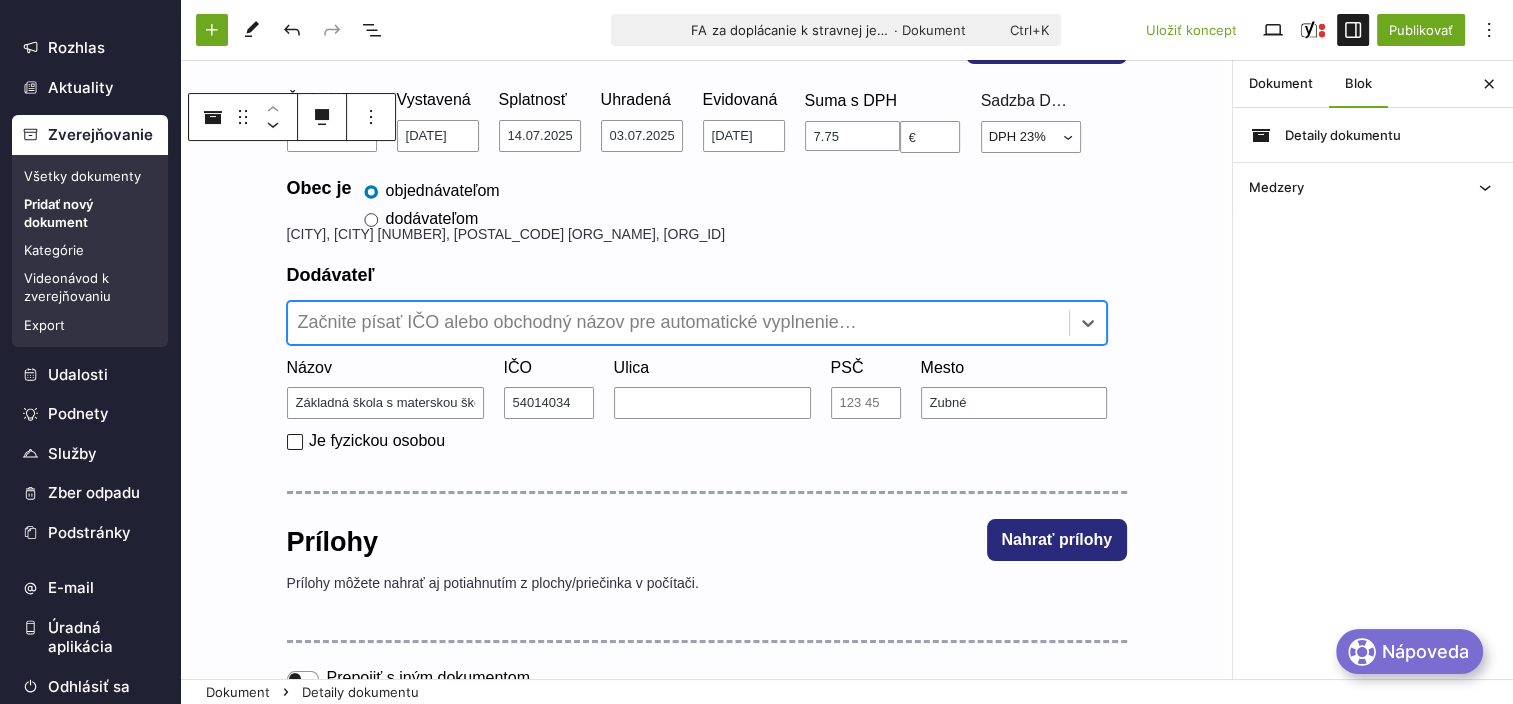 scroll, scrollTop: 200, scrollLeft: 0, axis: vertical 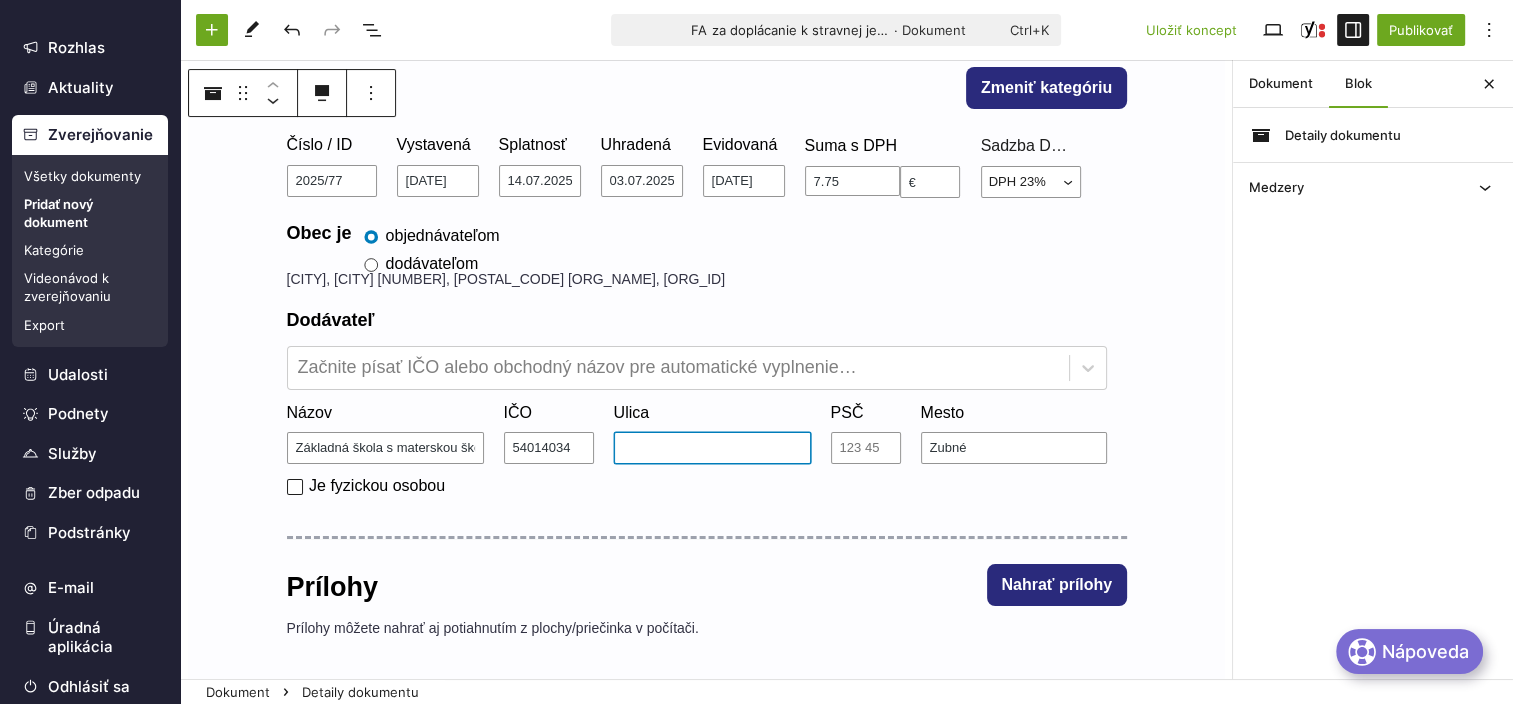 click on "Ulica" at bounding box center (712, 448) 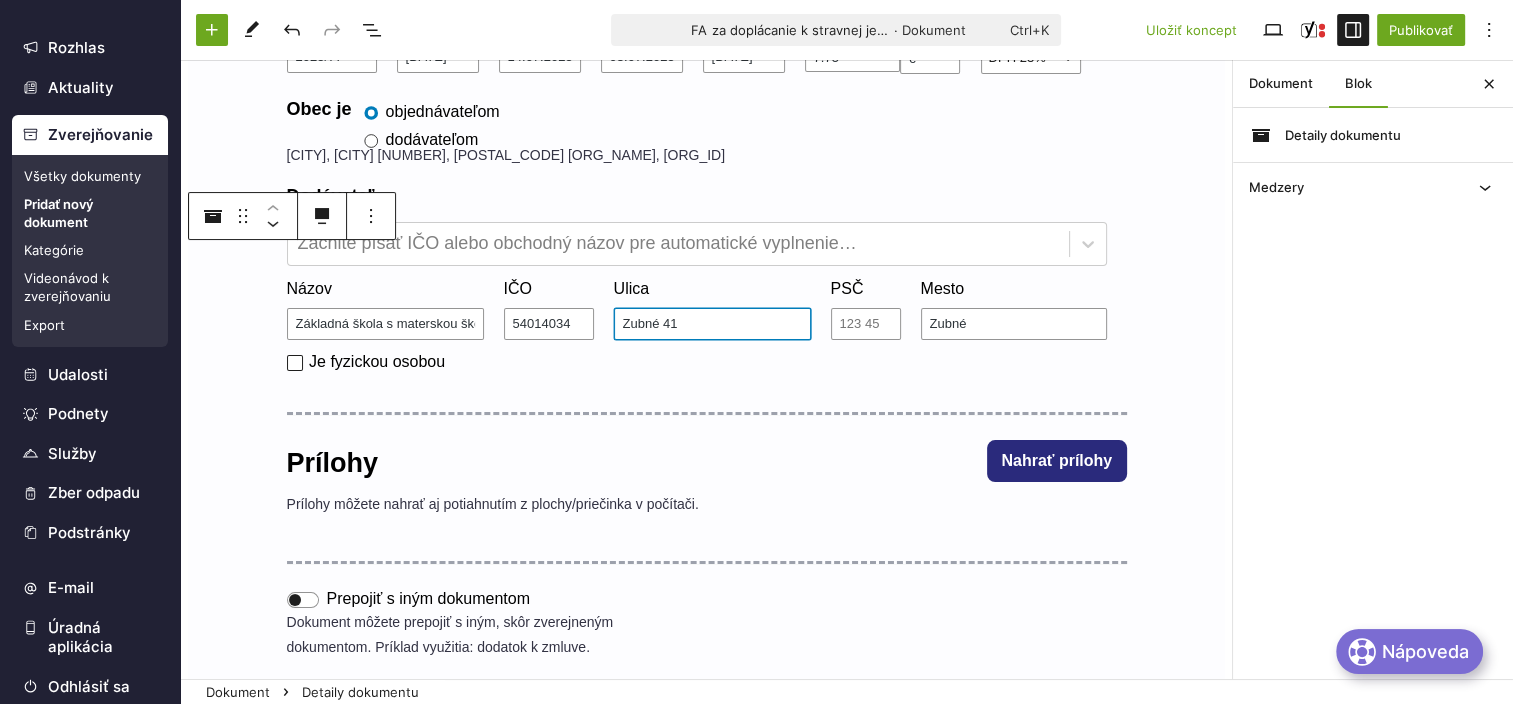 scroll, scrollTop: 100, scrollLeft: 0, axis: vertical 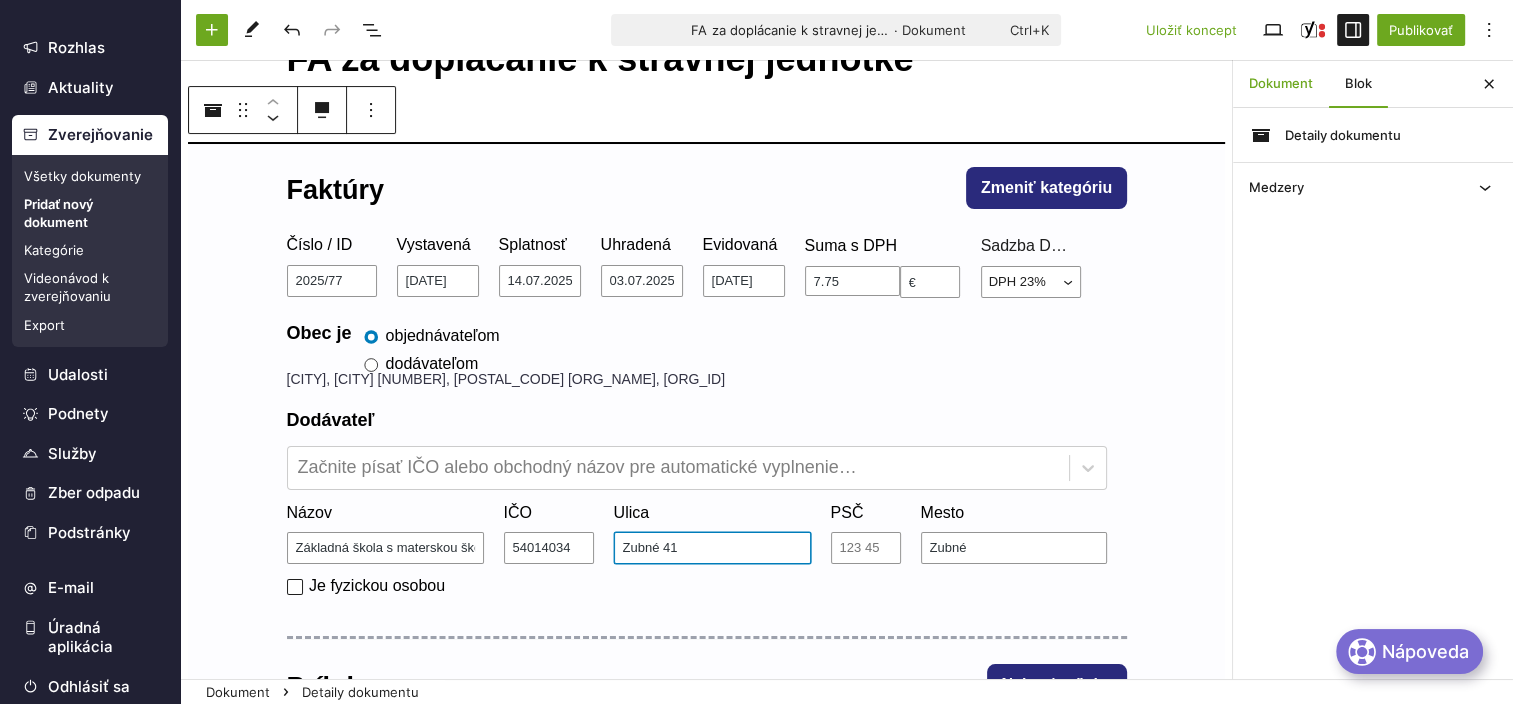 type on "Zubné 41" 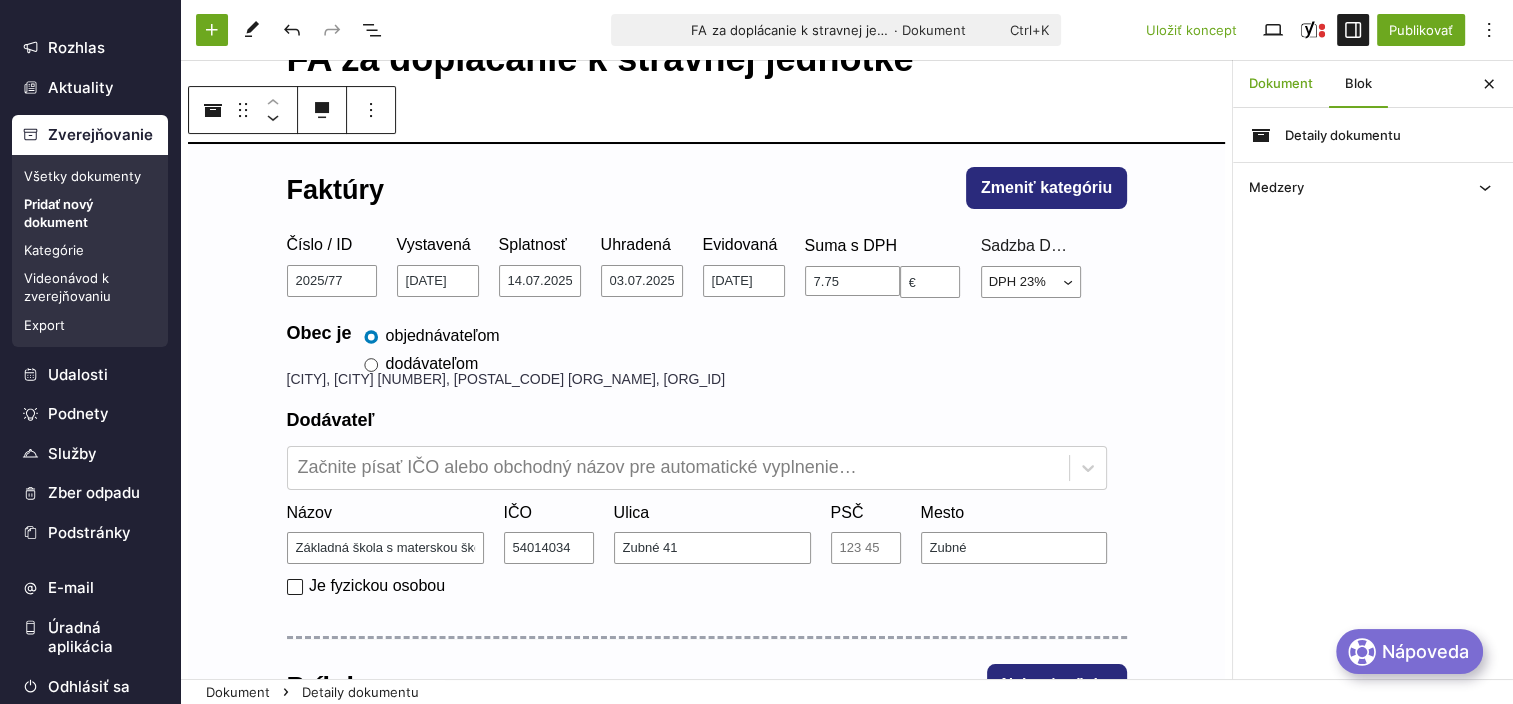 click on "Dokument" at bounding box center [1281, 84] 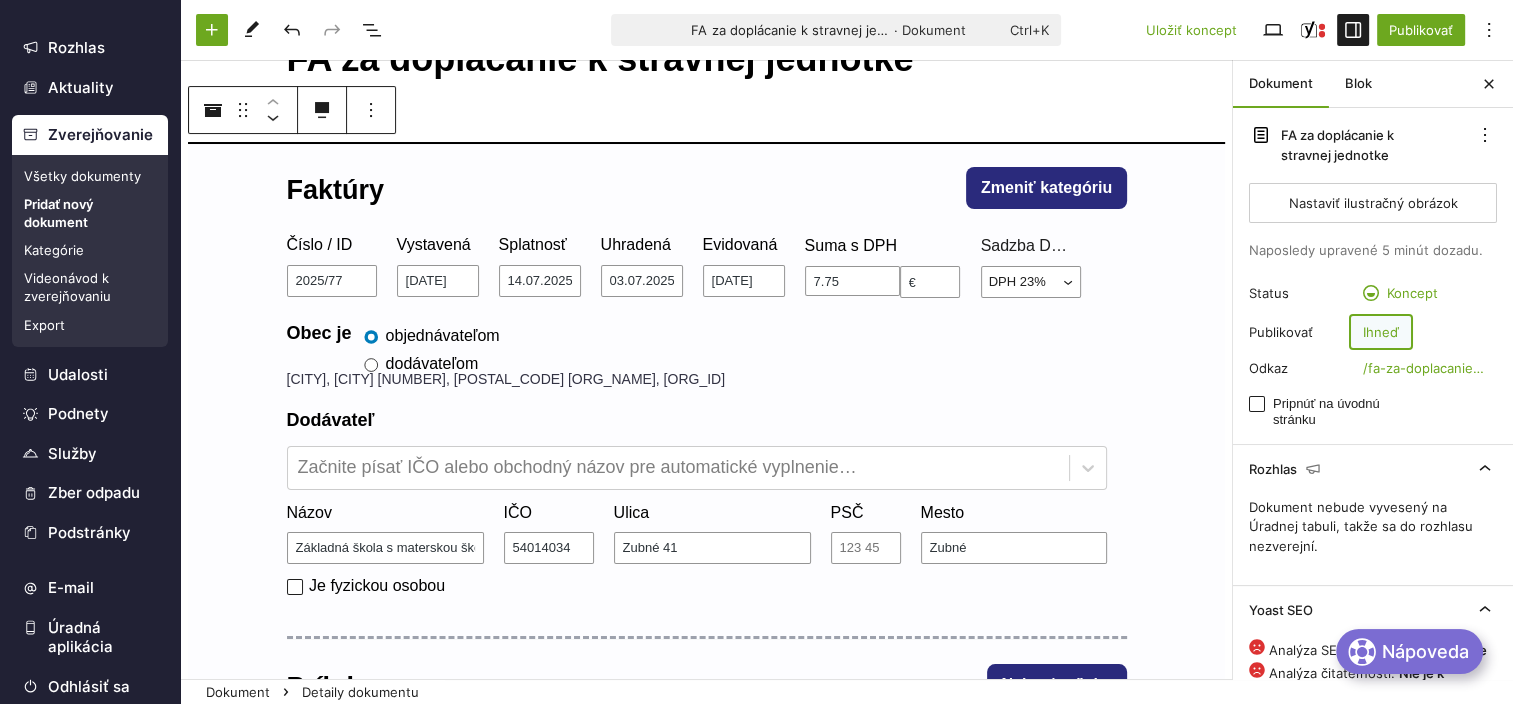 click on "Ihneď" at bounding box center [1381, 332] 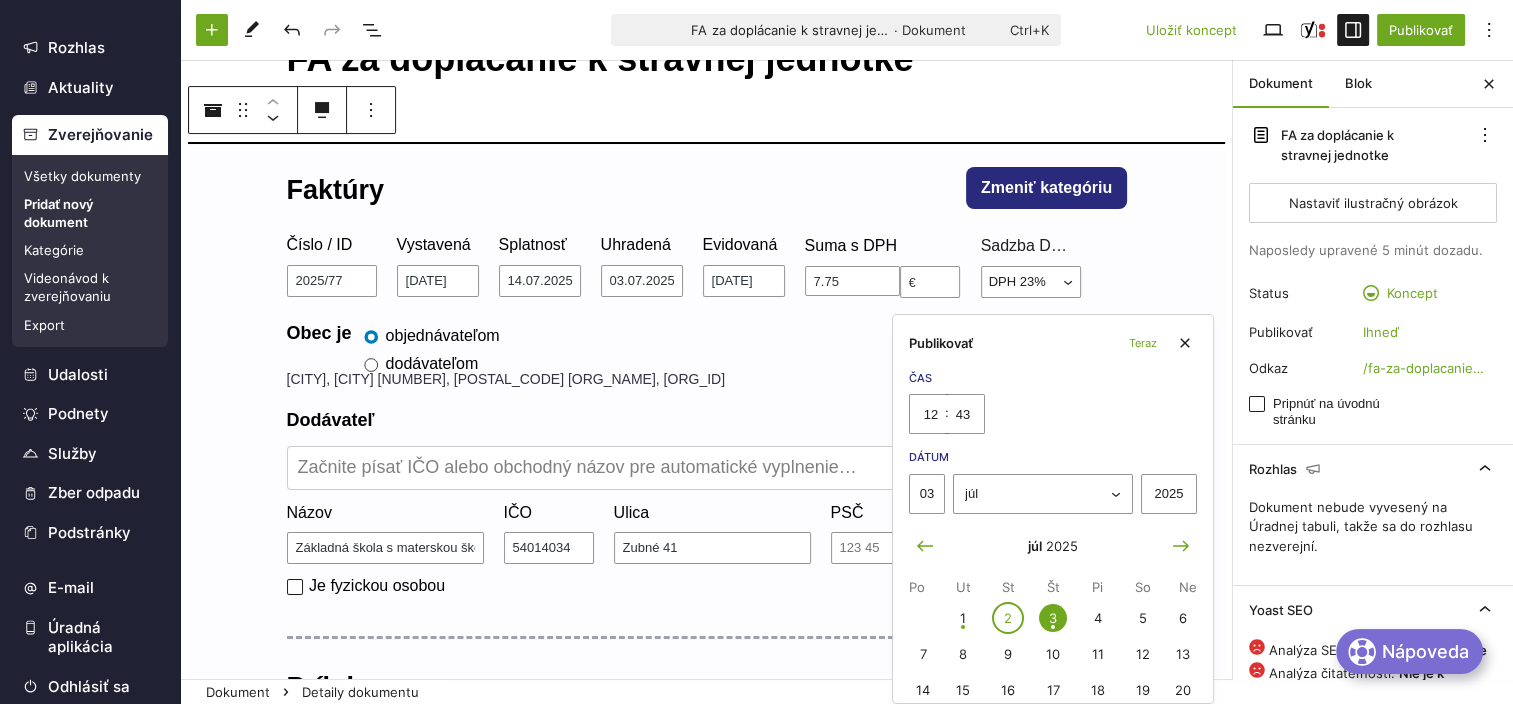 click on "[NUMBER]" at bounding box center [1008, 618] 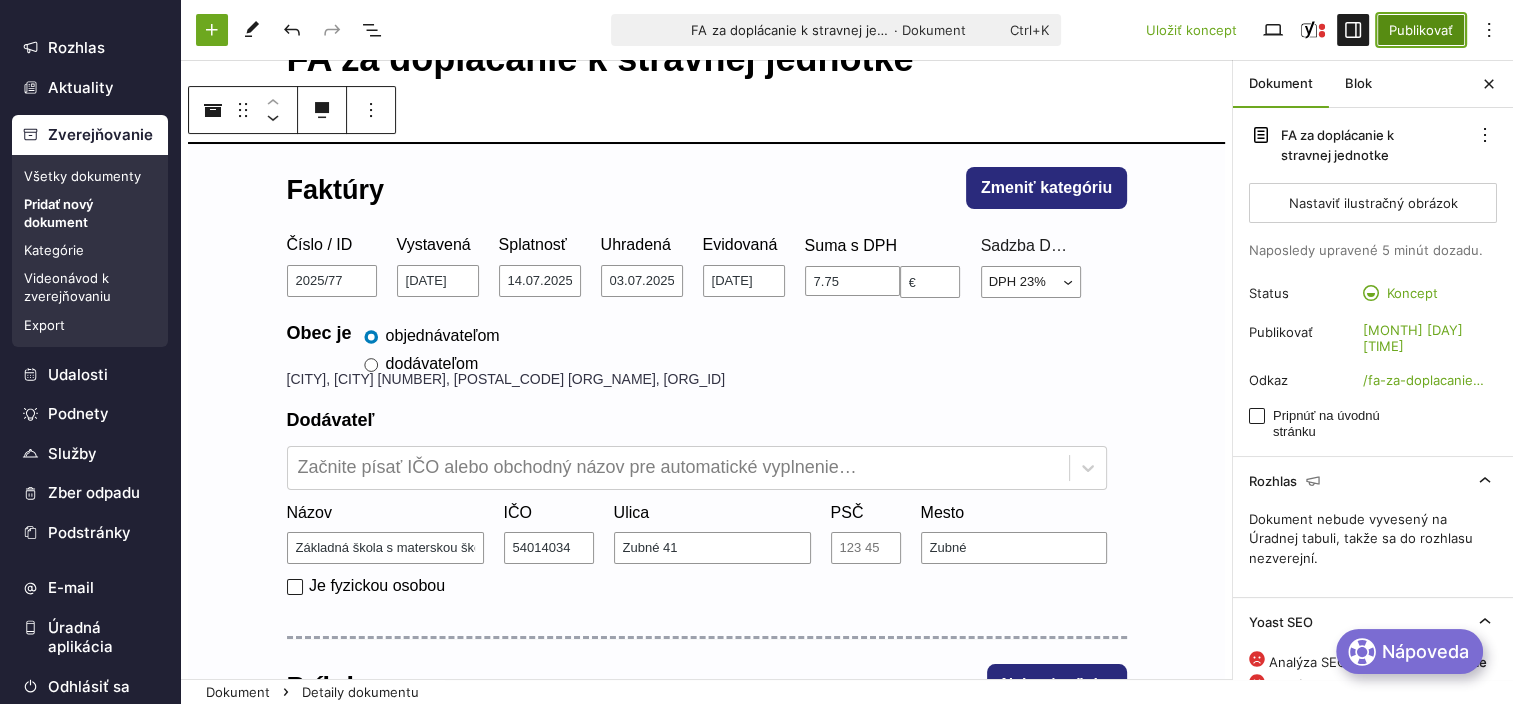 click on "Publikovať" at bounding box center [1421, 30] 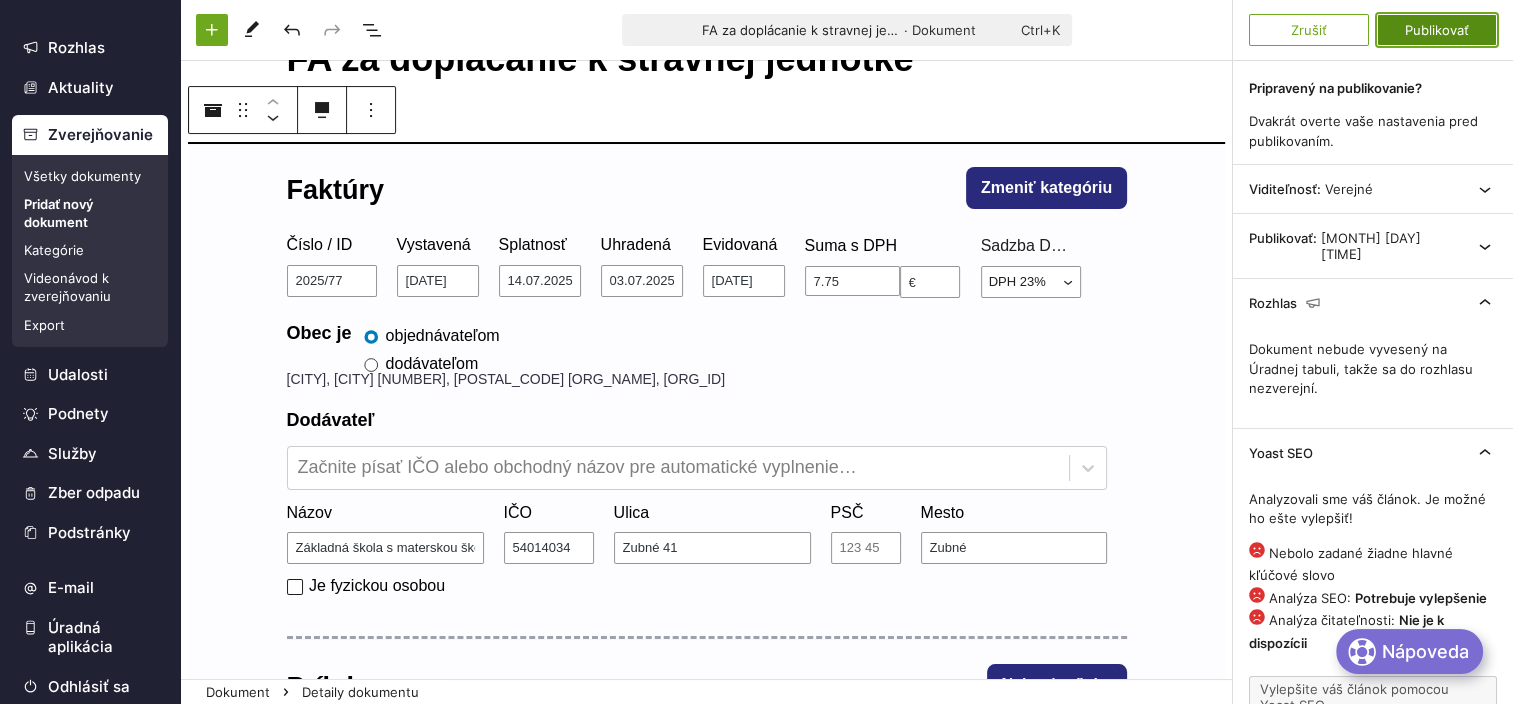 click on "Publikovať" at bounding box center [1437, 30] 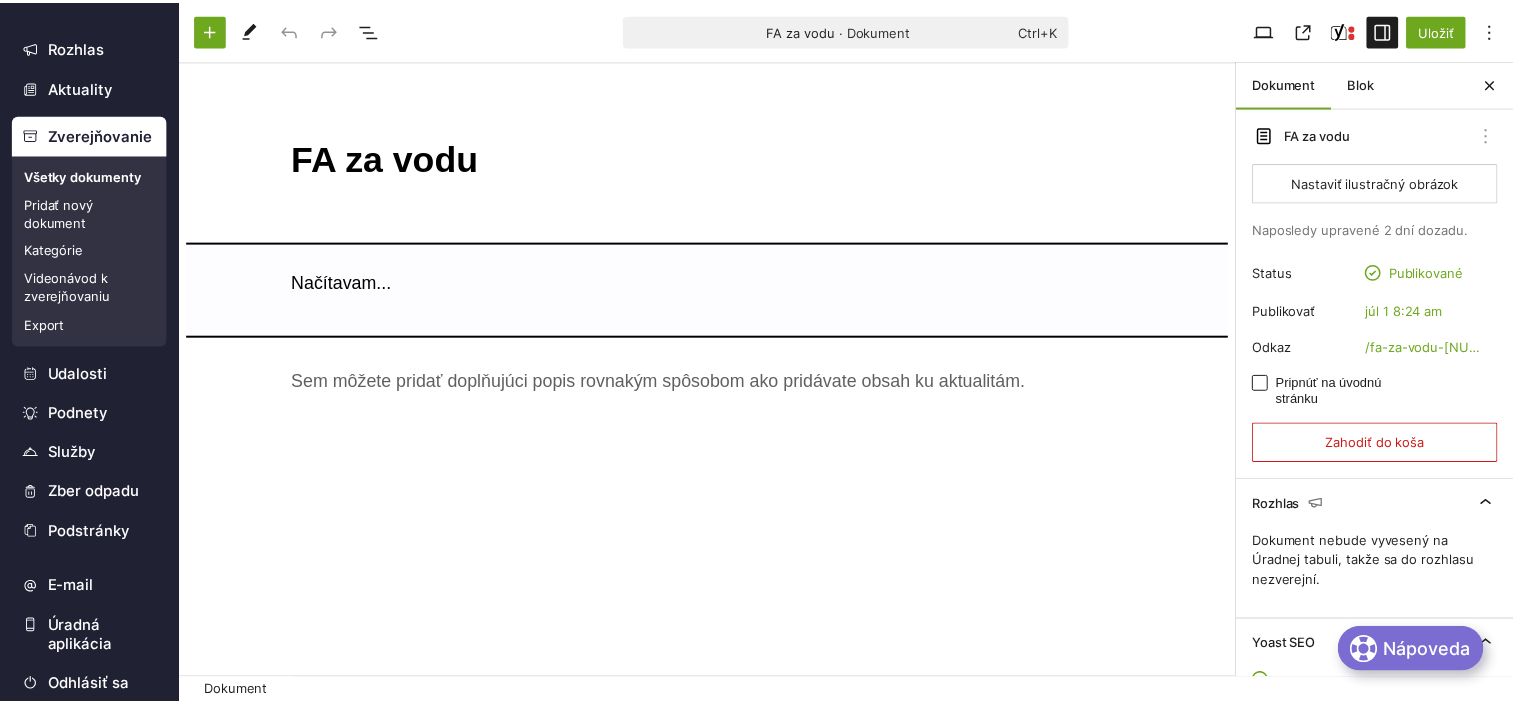 scroll, scrollTop: 0, scrollLeft: 0, axis: both 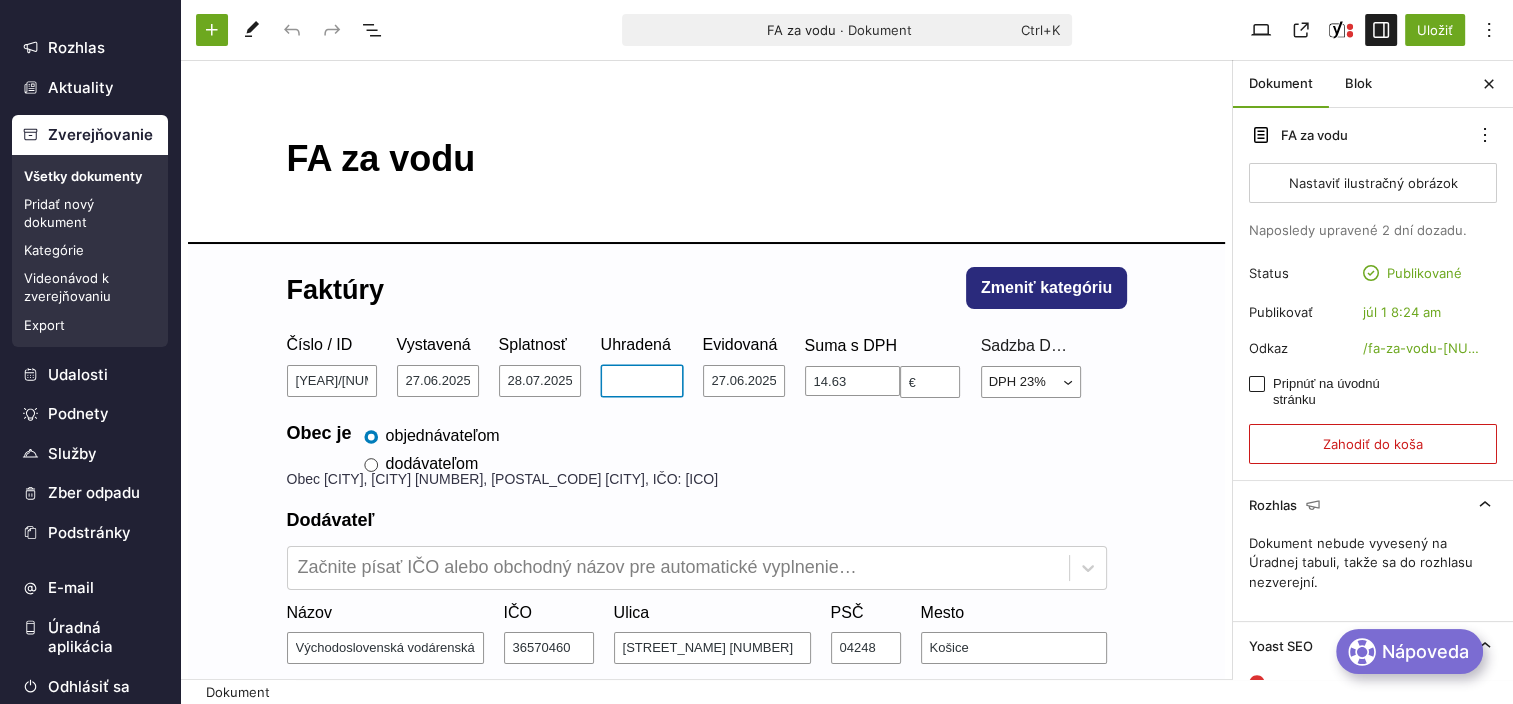 click on "Uhradená" at bounding box center [642, 381] 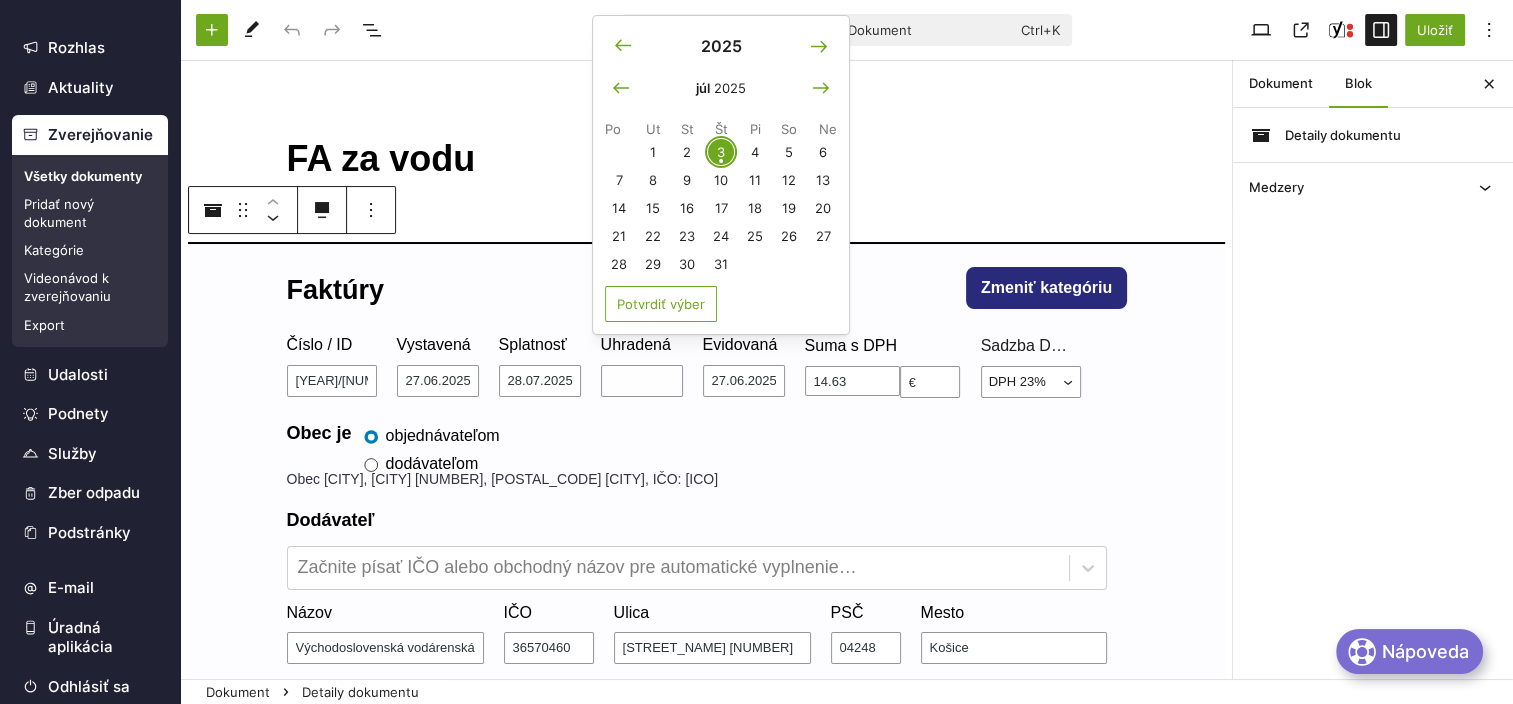 click on "3" at bounding box center (721, 152) 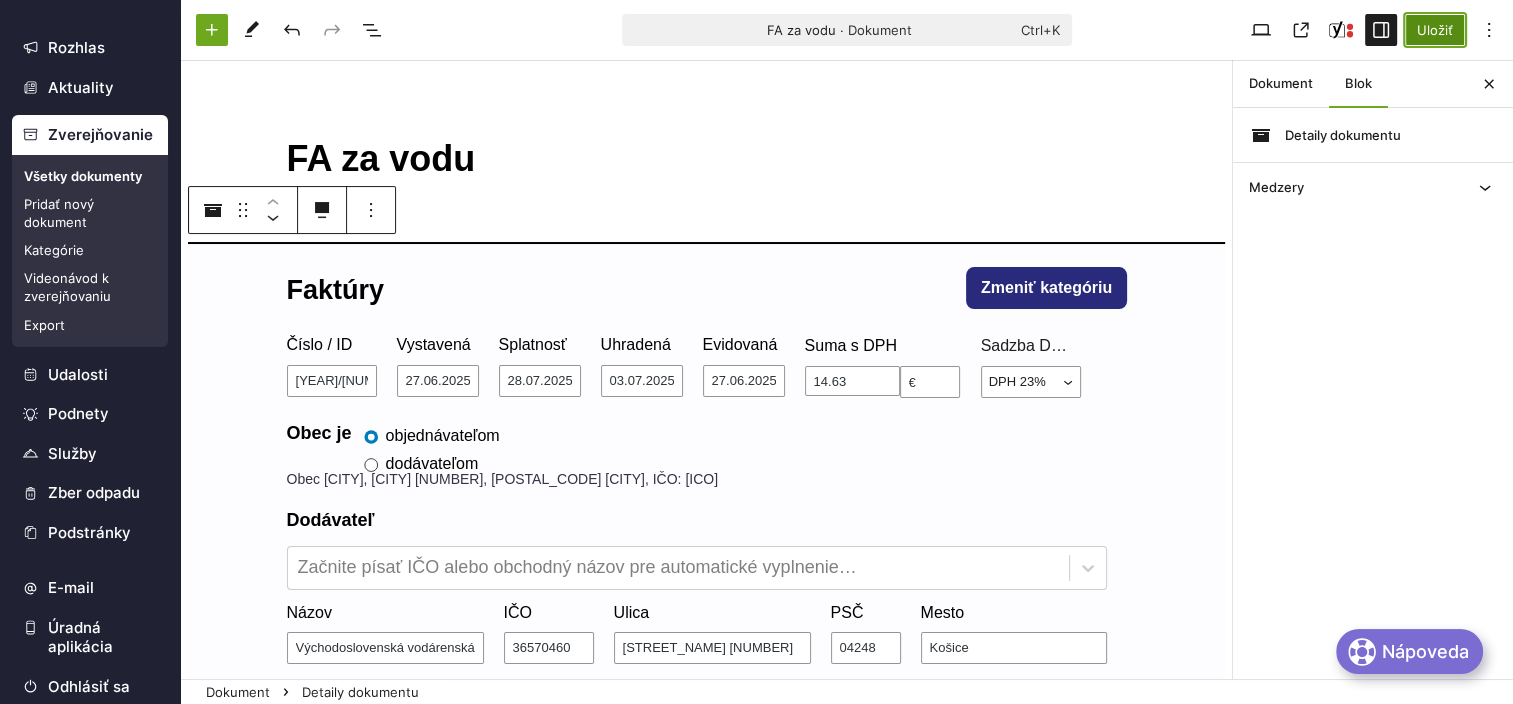 click on "Uložiť" at bounding box center [1435, 30] 